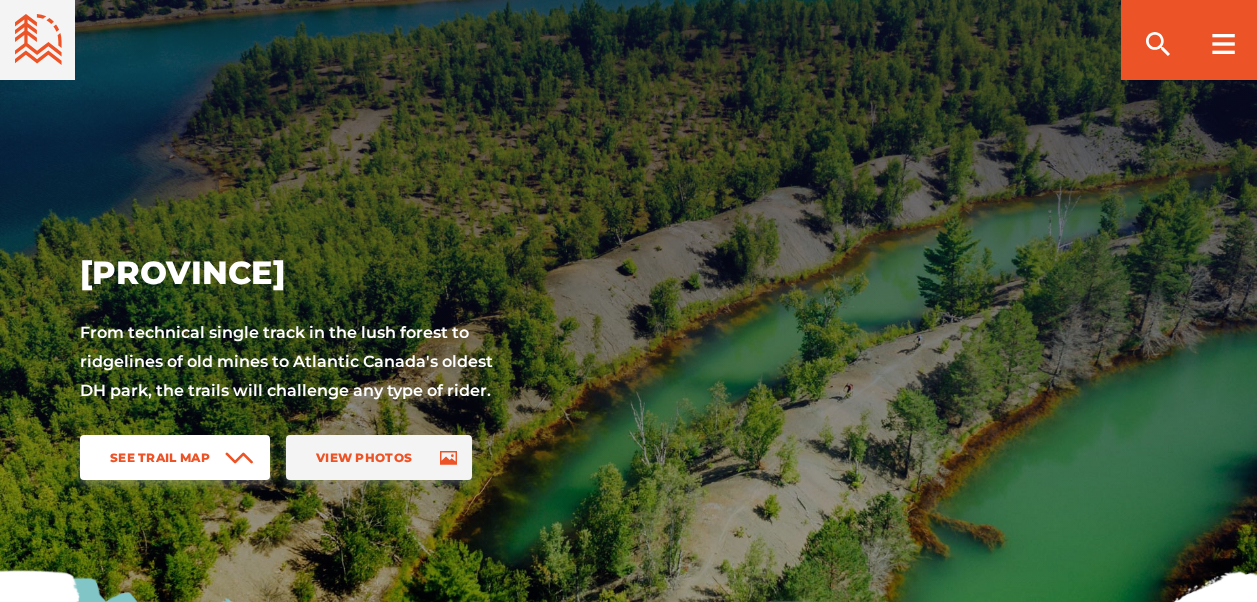 scroll, scrollTop: 1306, scrollLeft: 0, axis: vertical 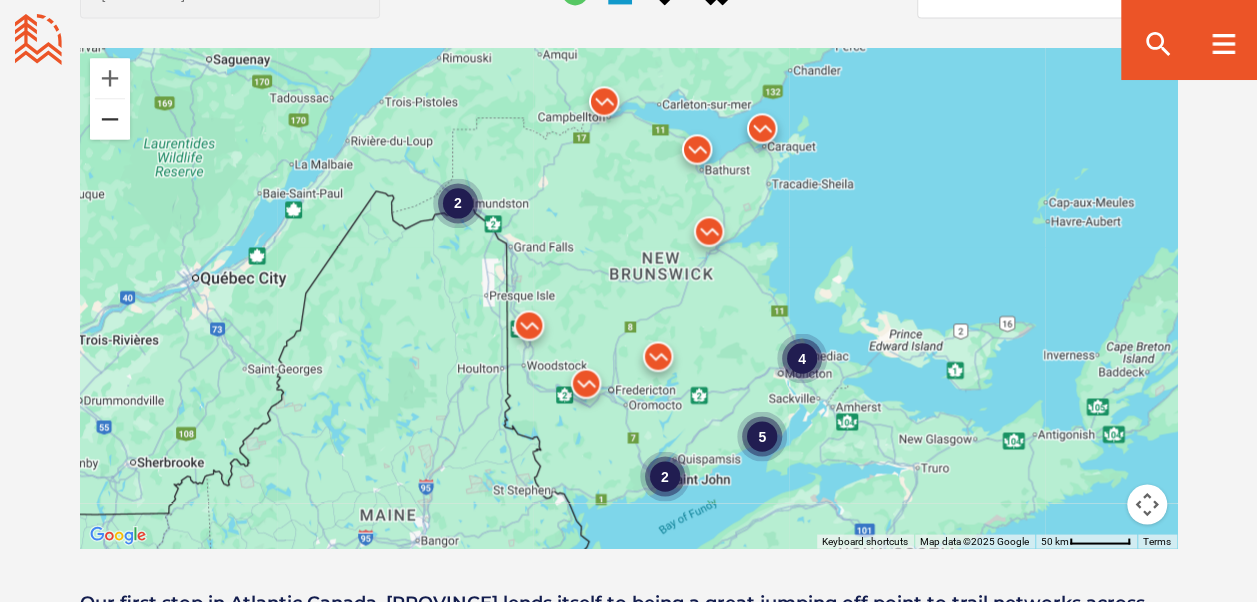 click at bounding box center (110, 119) 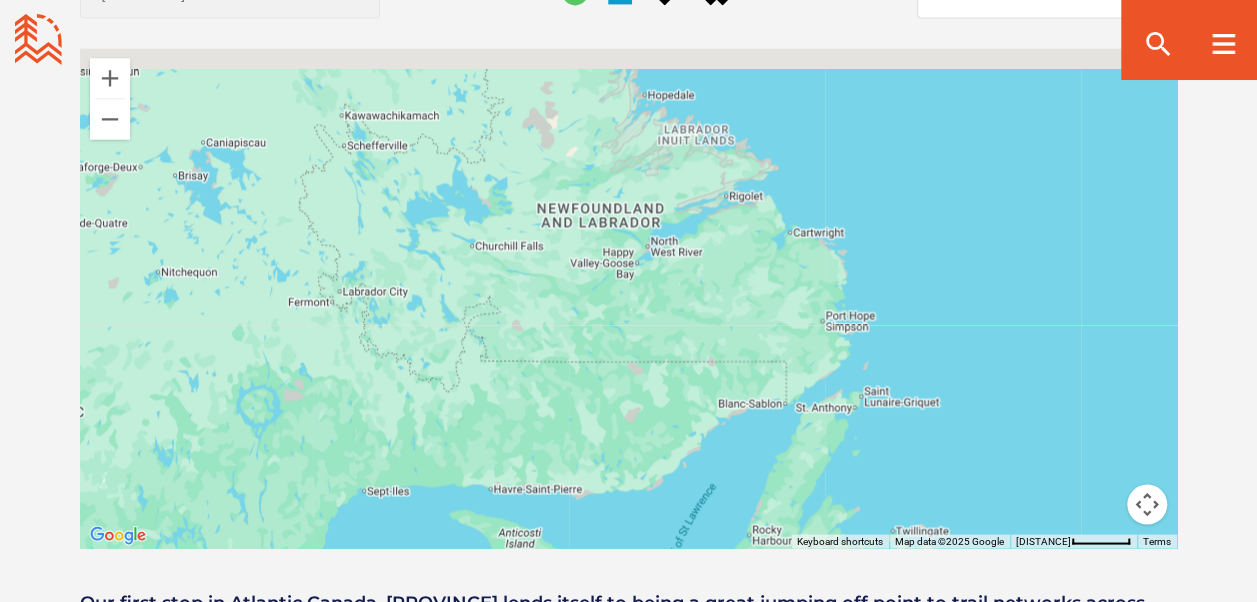 drag, startPoint x: 963, startPoint y: 201, endPoint x: 686, endPoint y: 645, distance: 523.3211 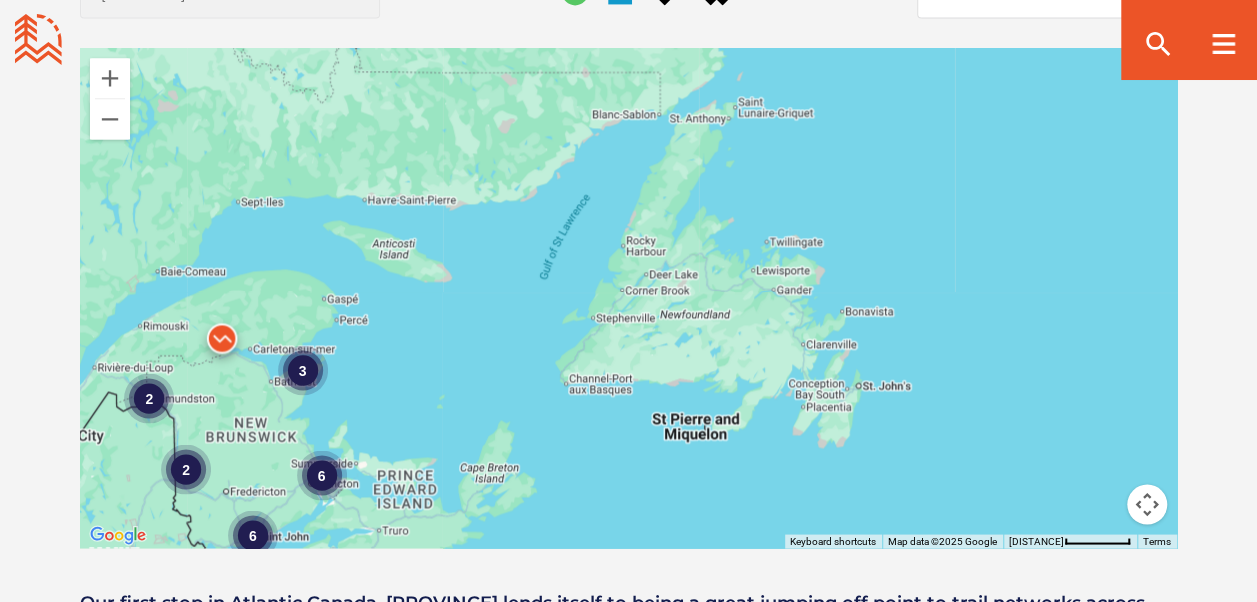 drag, startPoint x: 397, startPoint y: 338, endPoint x: 274, endPoint y: 59, distance: 304.90982 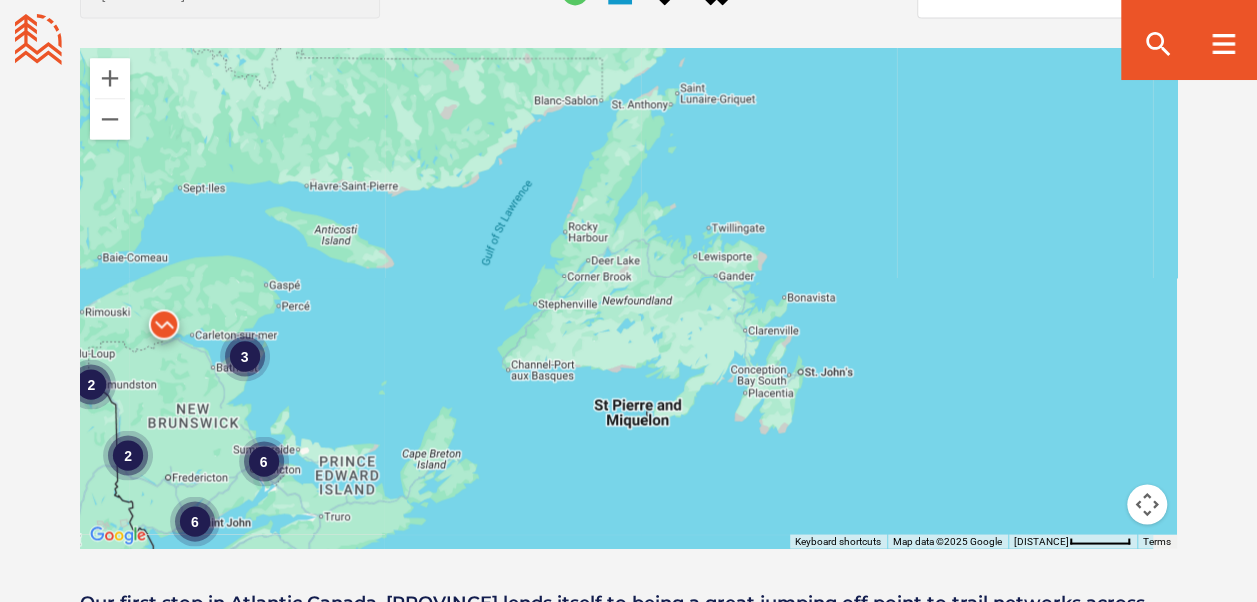 drag, startPoint x: 848, startPoint y: 356, endPoint x: 786, endPoint y: 342, distance: 63.560993 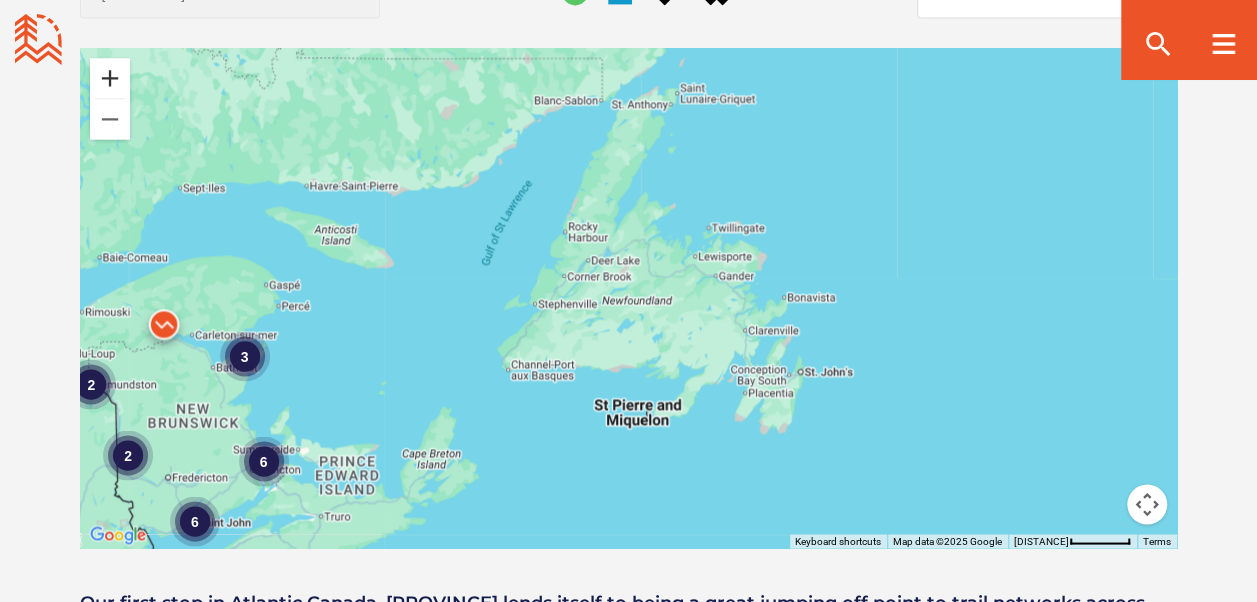 click at bounding box center (110, 78) 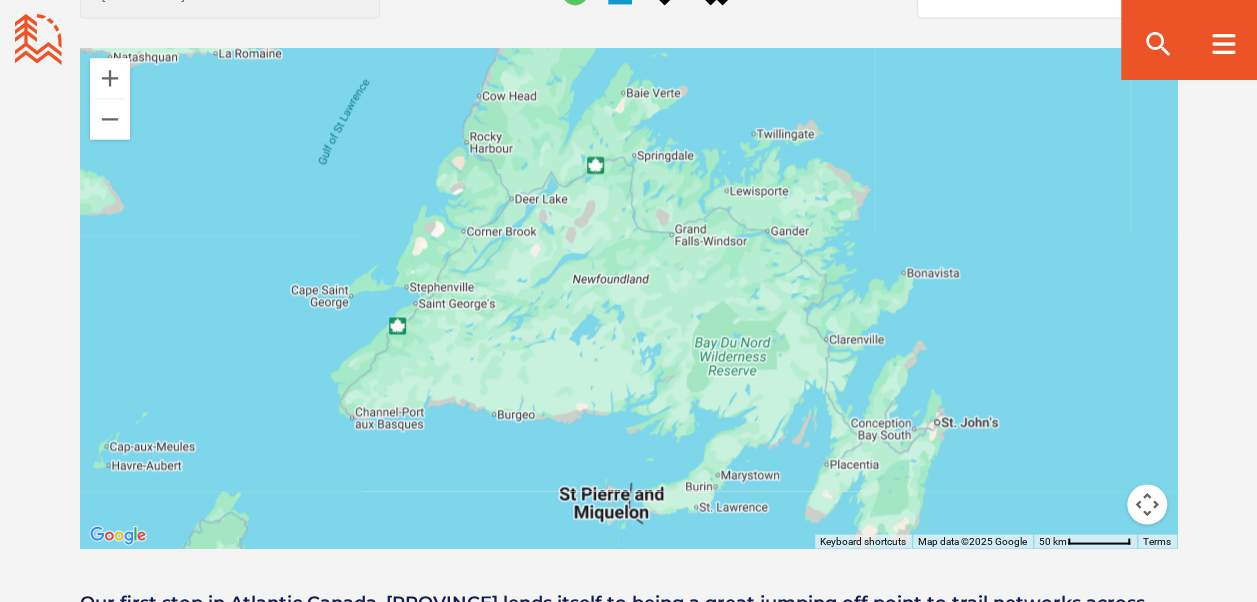 drag, startPoint x: 597, startPoint y: 372, endPoint x: 561, endPoint y: 346, distance: 44.407207 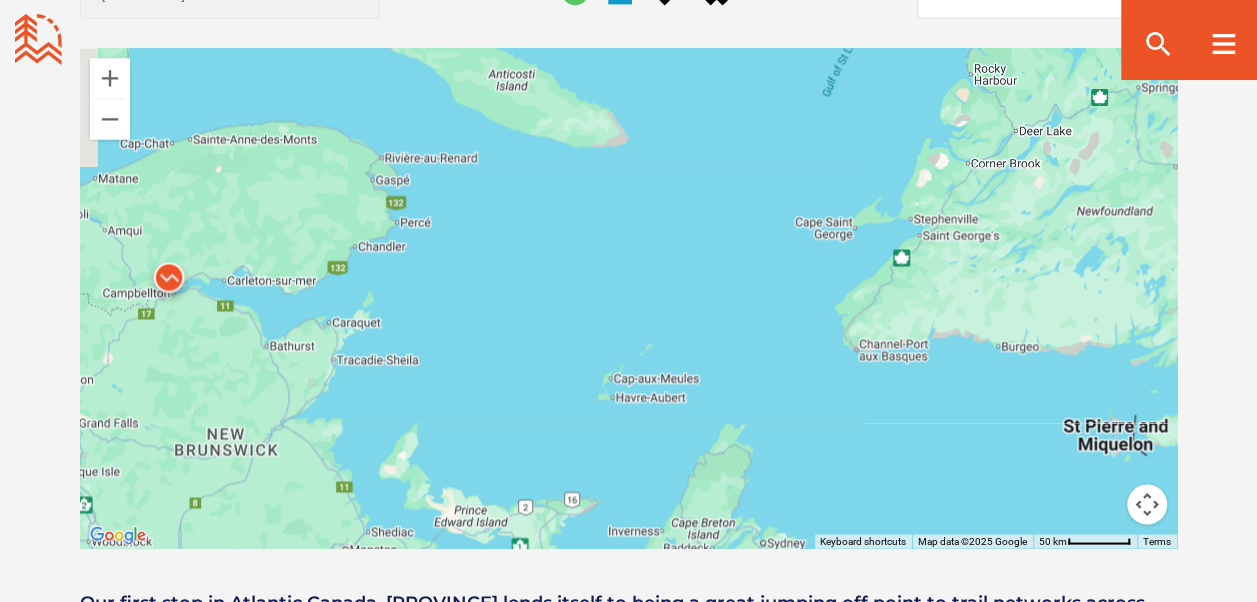drag, startPoint x: 362, startPoint y: 388, endPoint x: 865, endPoint y: 318, distance: 507.8474 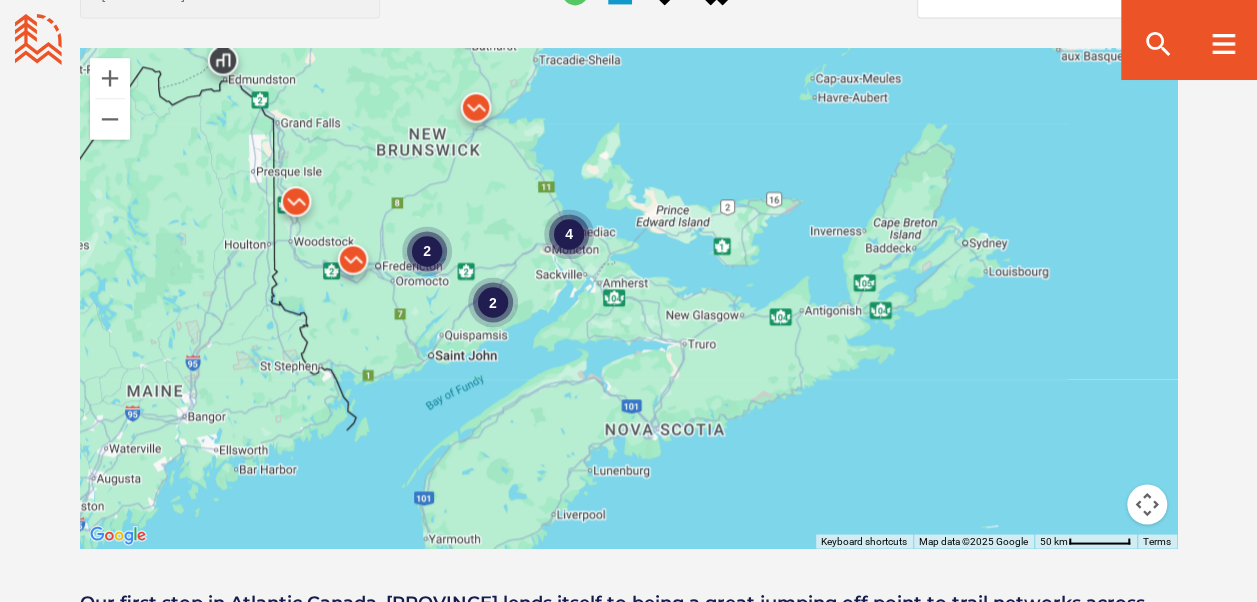 drag, startPoint x: 439, startPoint y: 428, endPoint x: 640, endPoint y: 134, distance: 356.1418 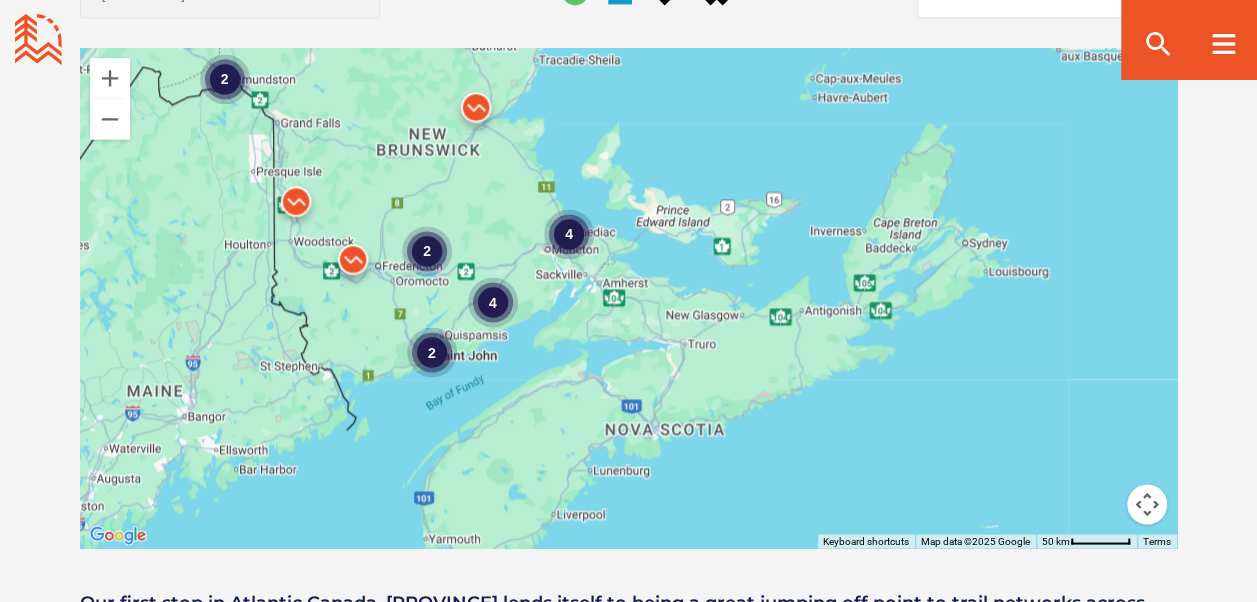 click on "2" at bounding box center (427, 250) 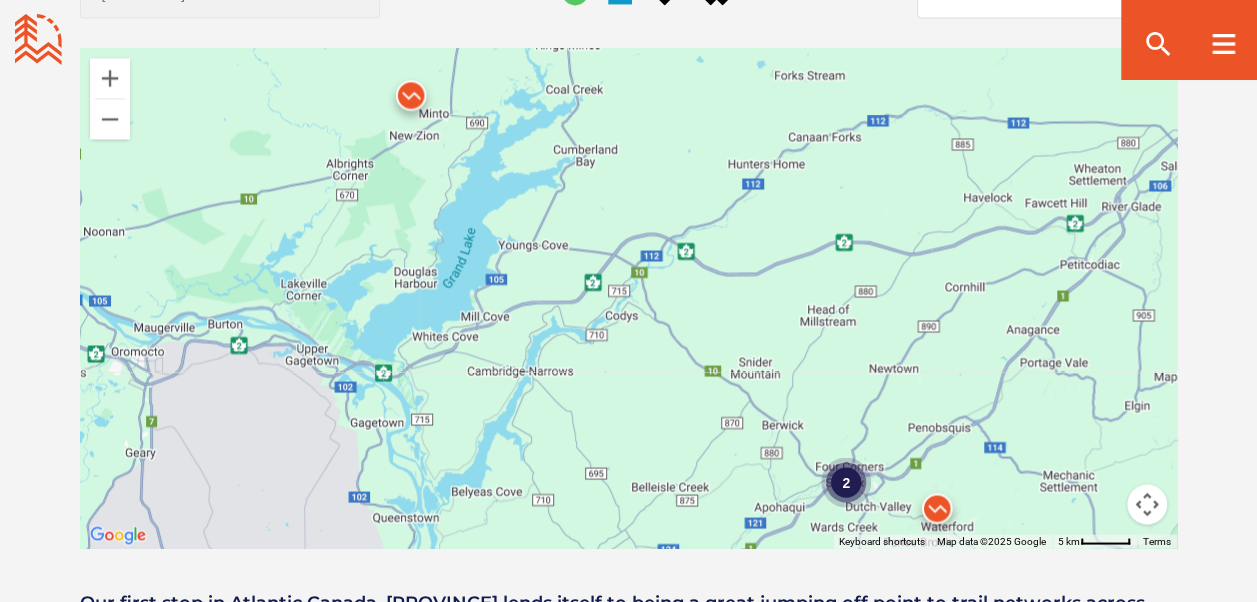 click at bounding box center [411, 100] 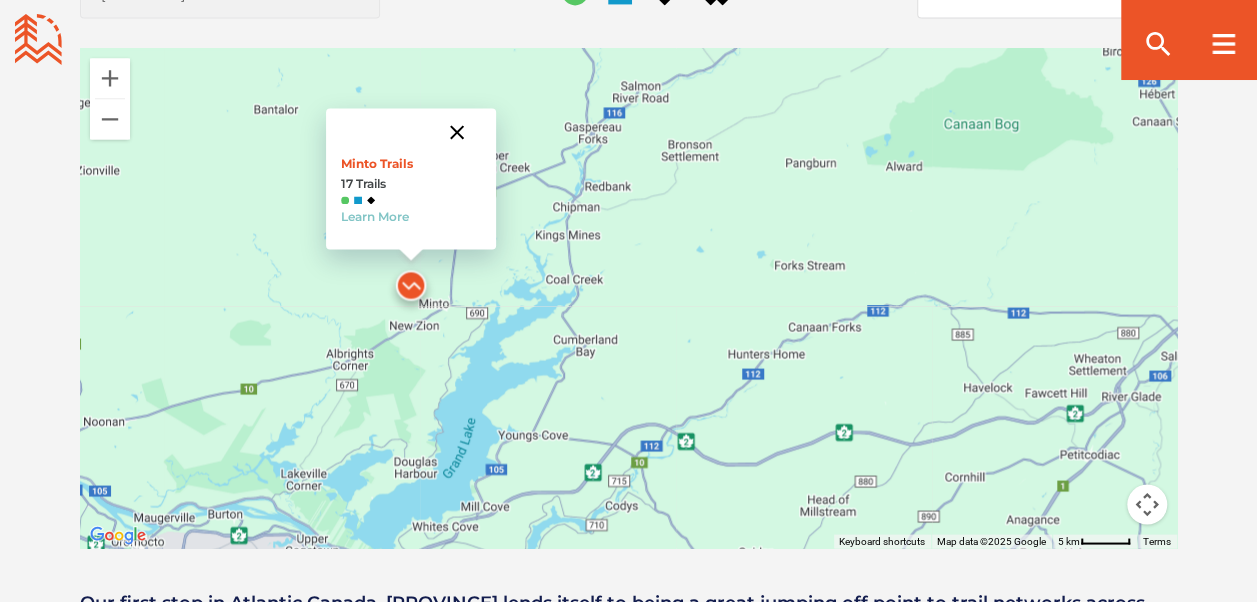 click at bounding box center [457, 132] 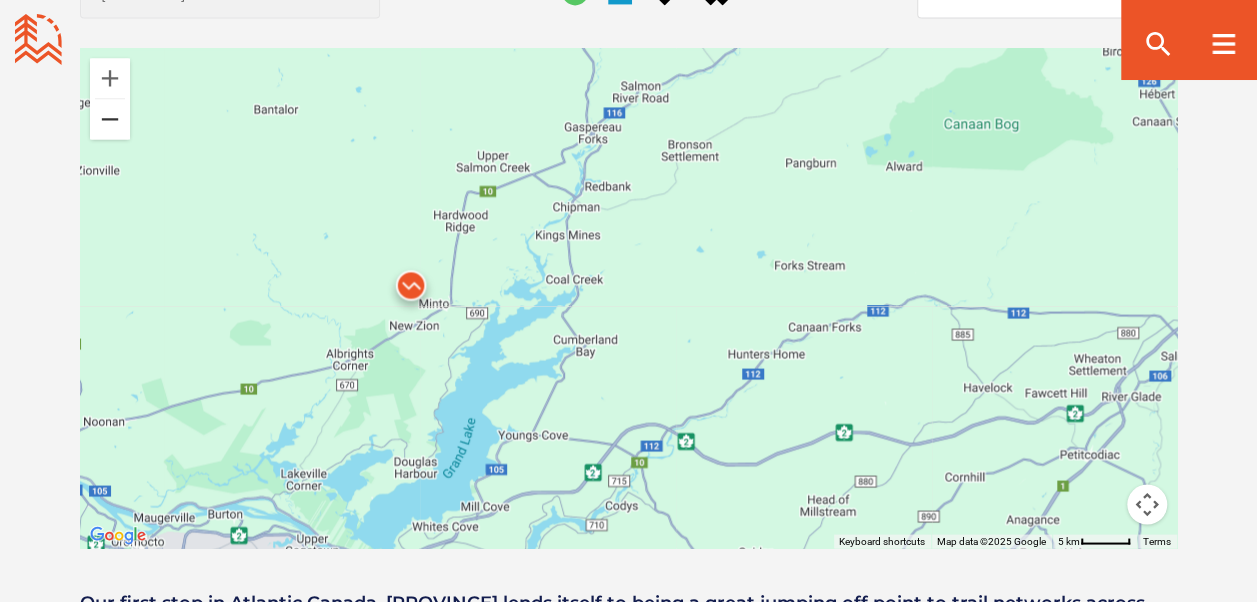 click at bounding box center (110, 119) 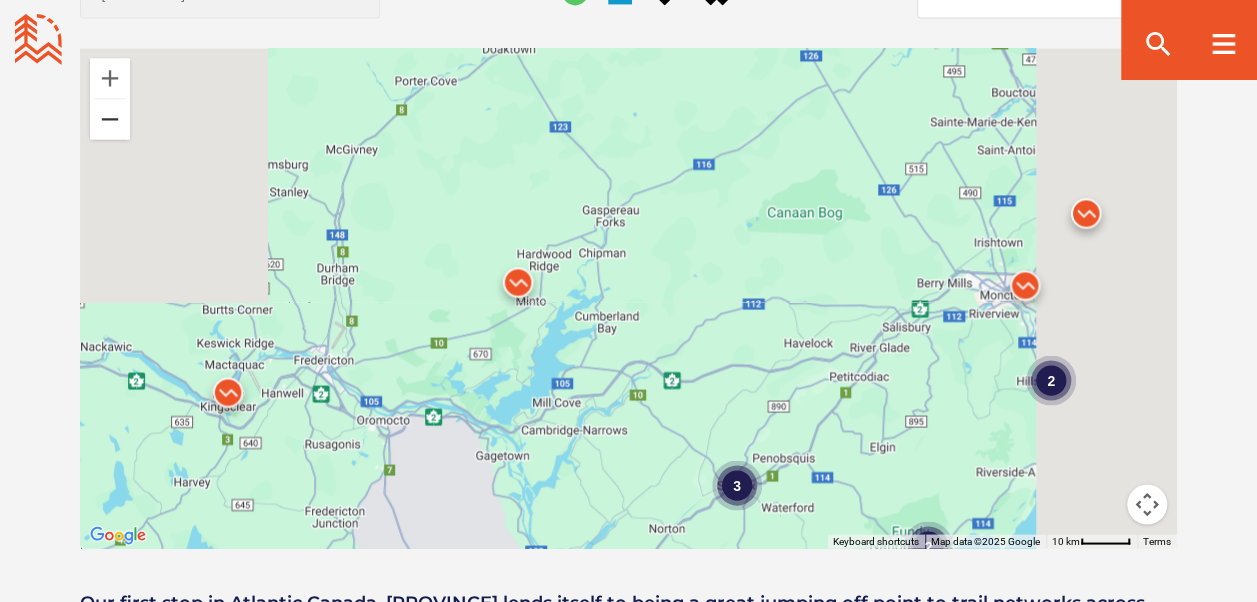 click at bounding box center [110, 119] 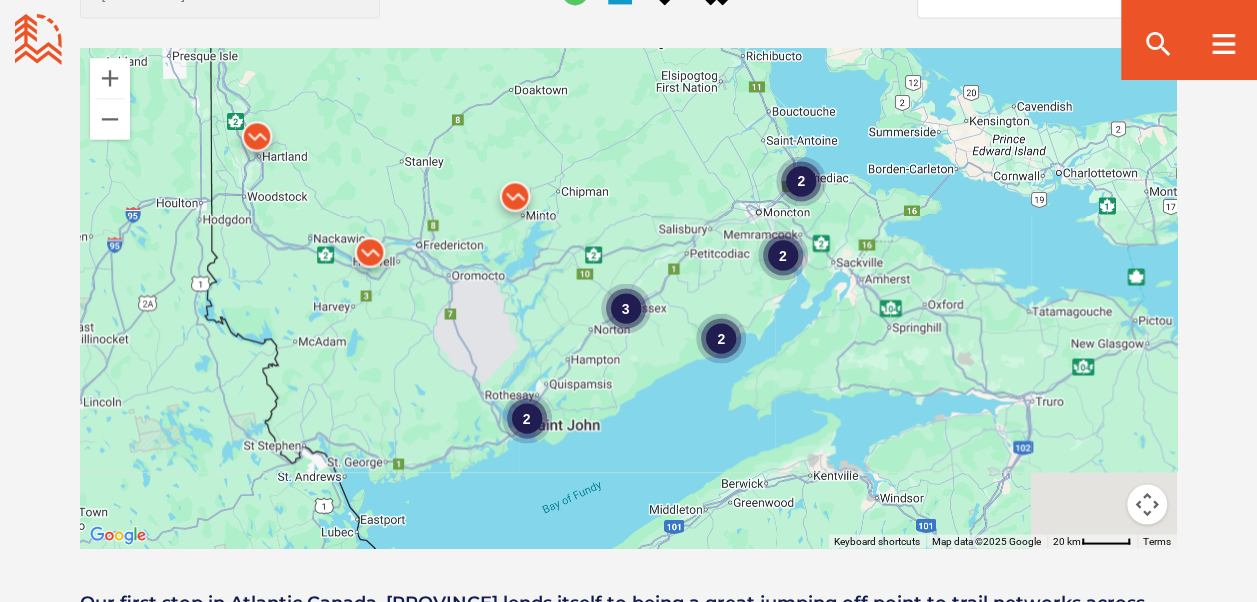 drag, startPoint x: 604, startPoint y: 334, endPoint x: 543, endPoint y: 247, distance: 106.25441 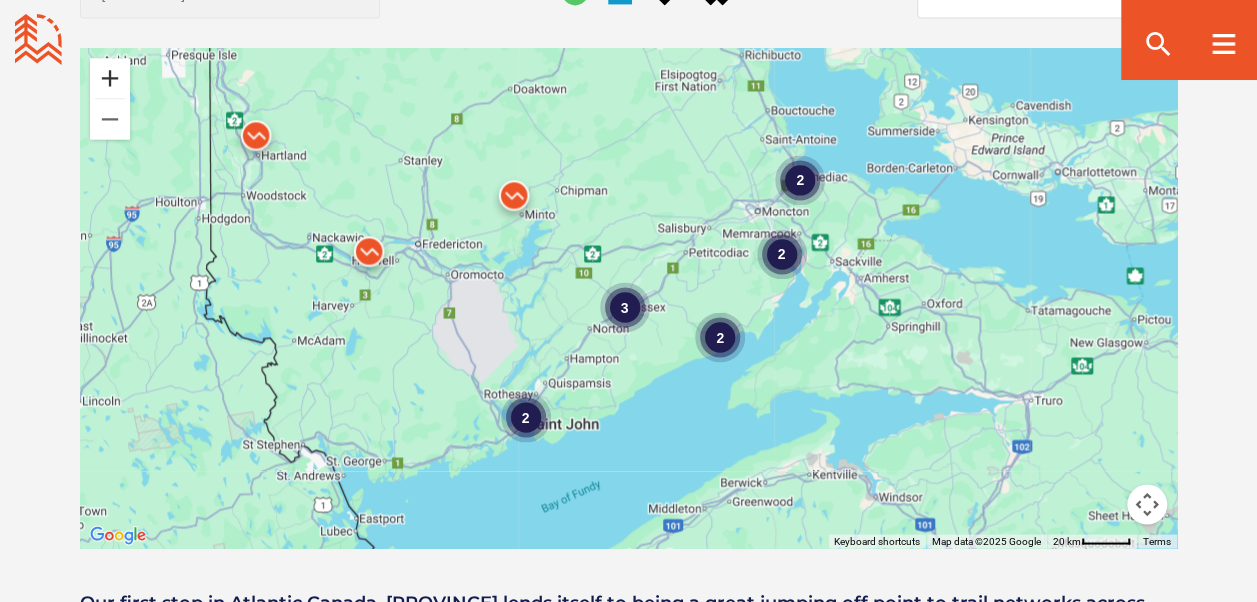 click at bounding box center [110, 78] 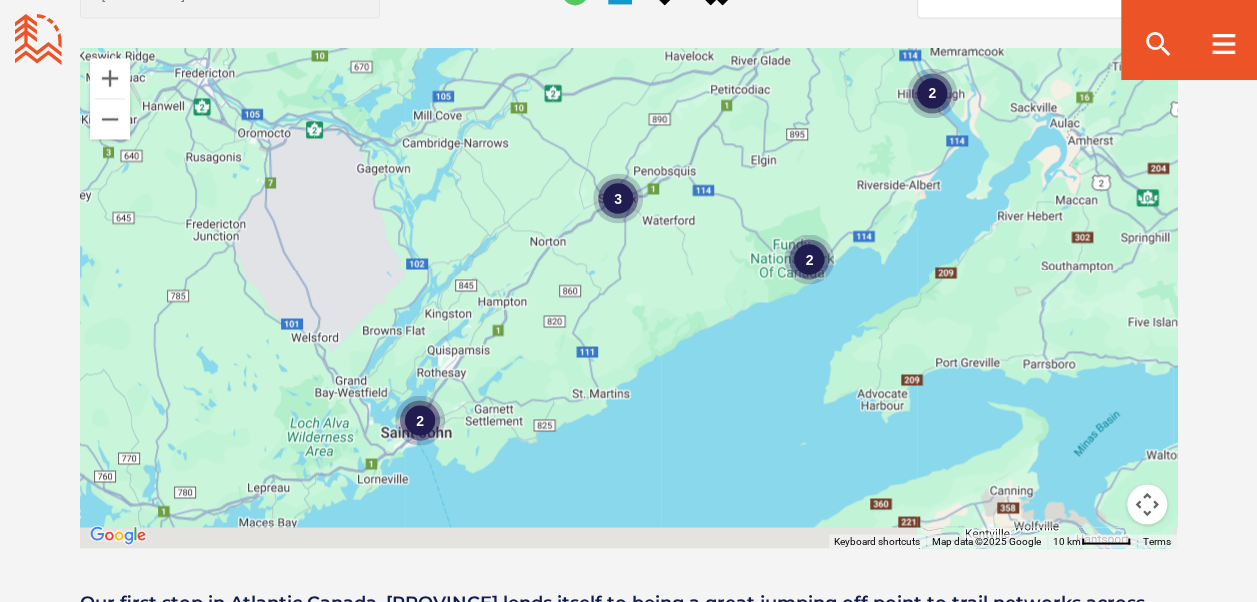 drag, startPoint x: 514, startPoint y: 403, endPoint x: 513, endPoint y: 284, distance: 119.0042 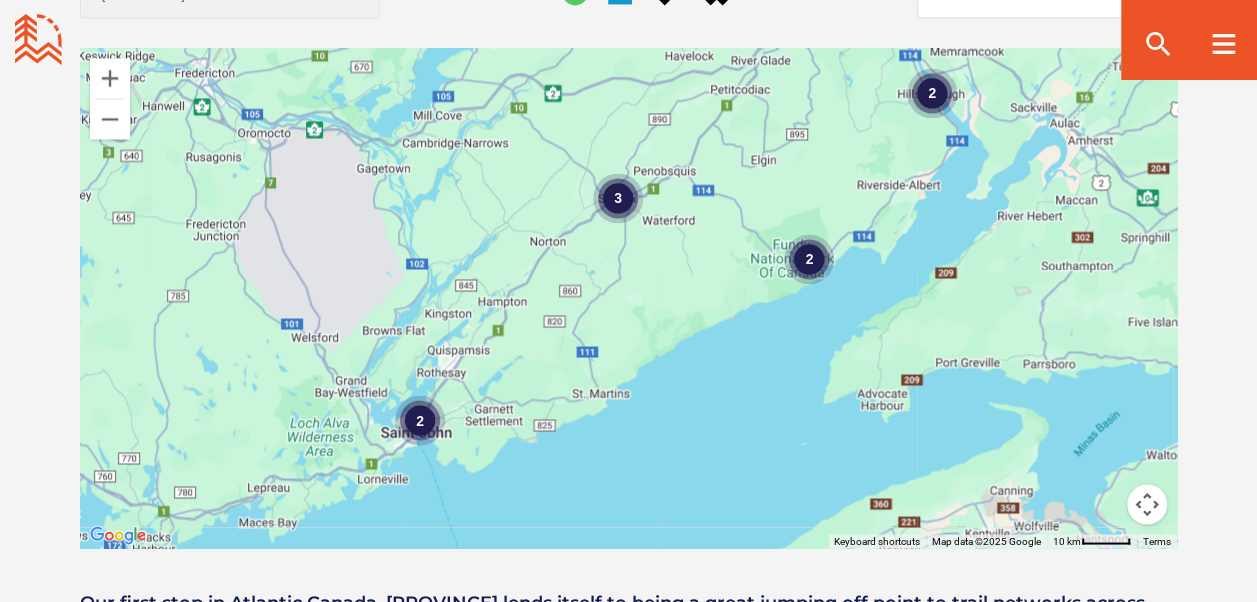 click on "3" at bounding box center [618, 198] 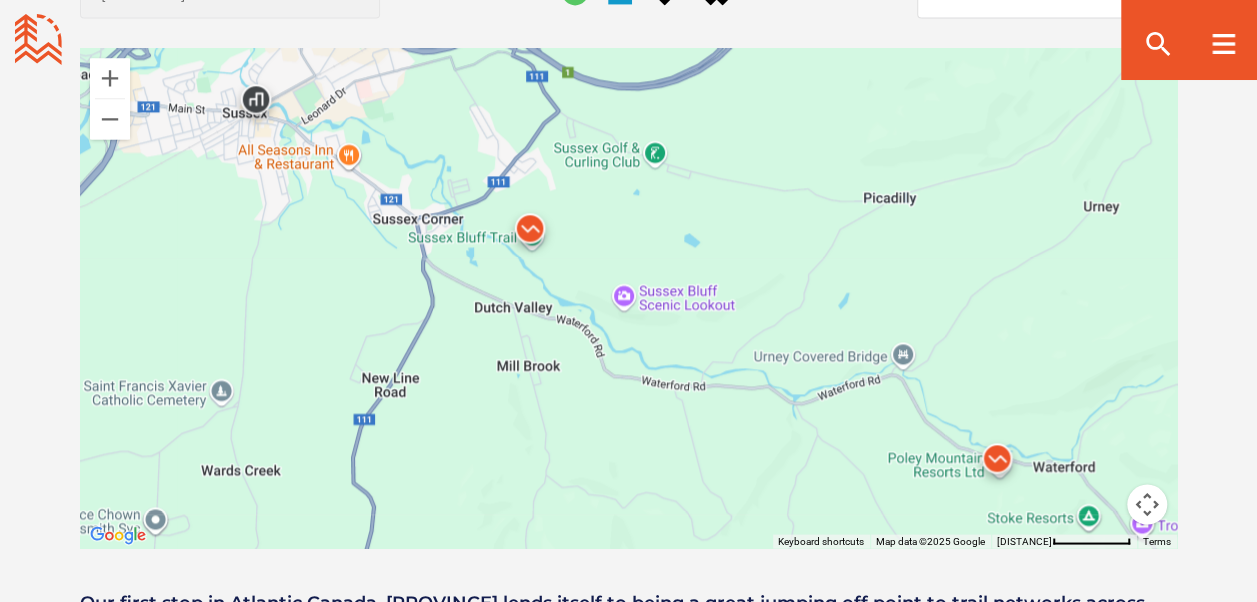 click at bounding box center [530, 233] 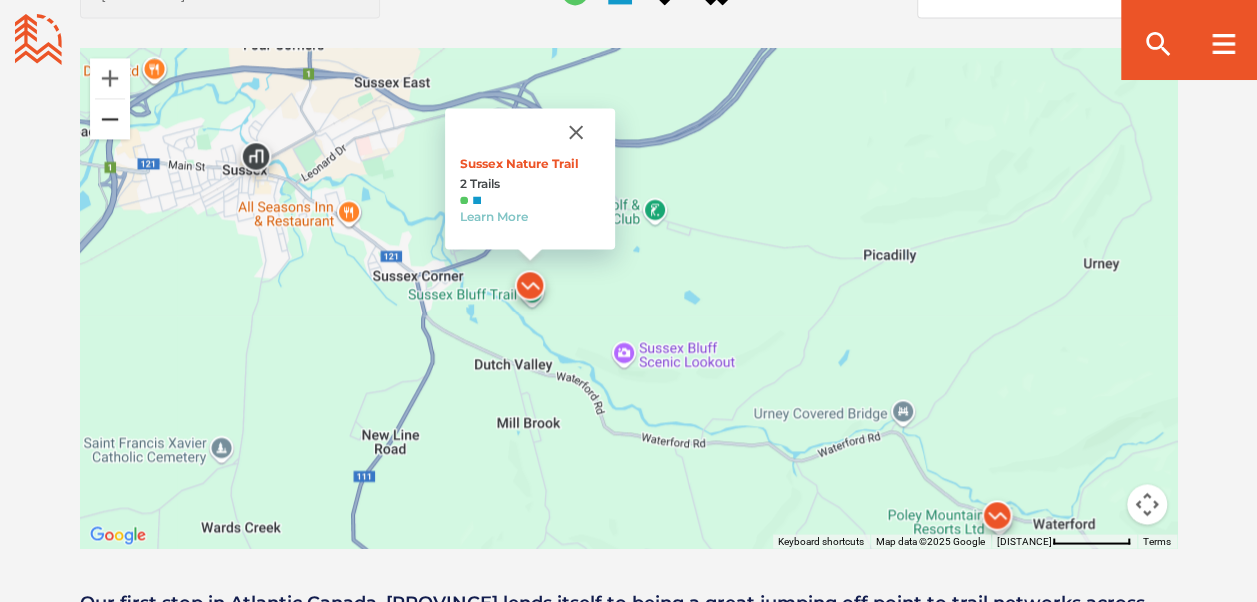 click at bounding box center (110, 119) 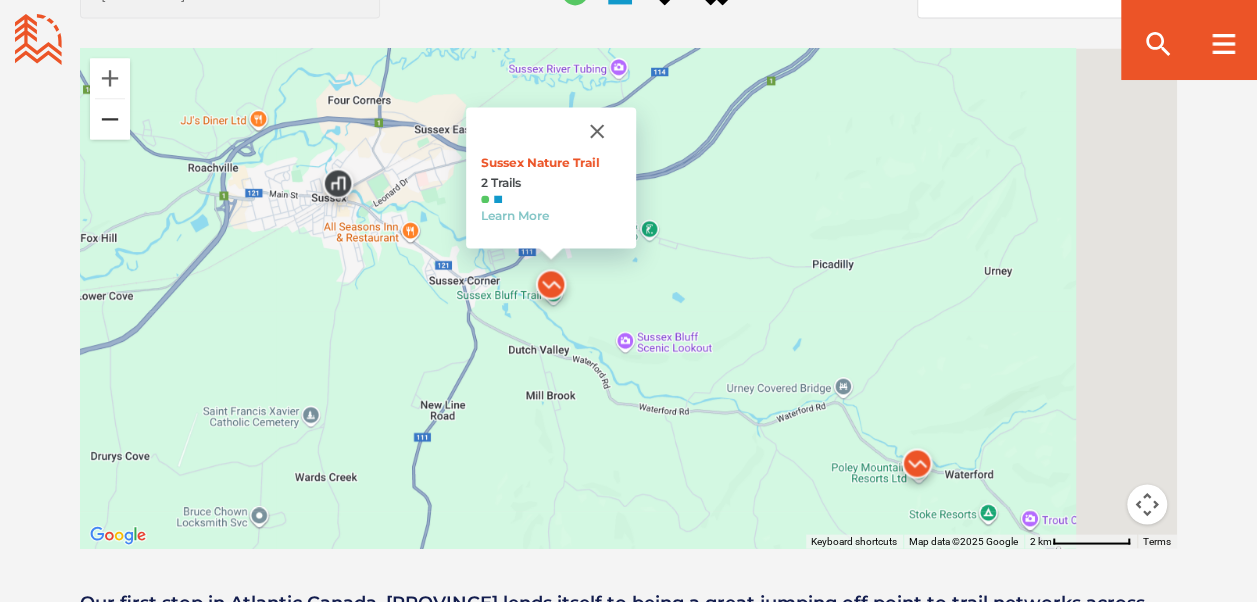 click at bounding box center [110, 119] 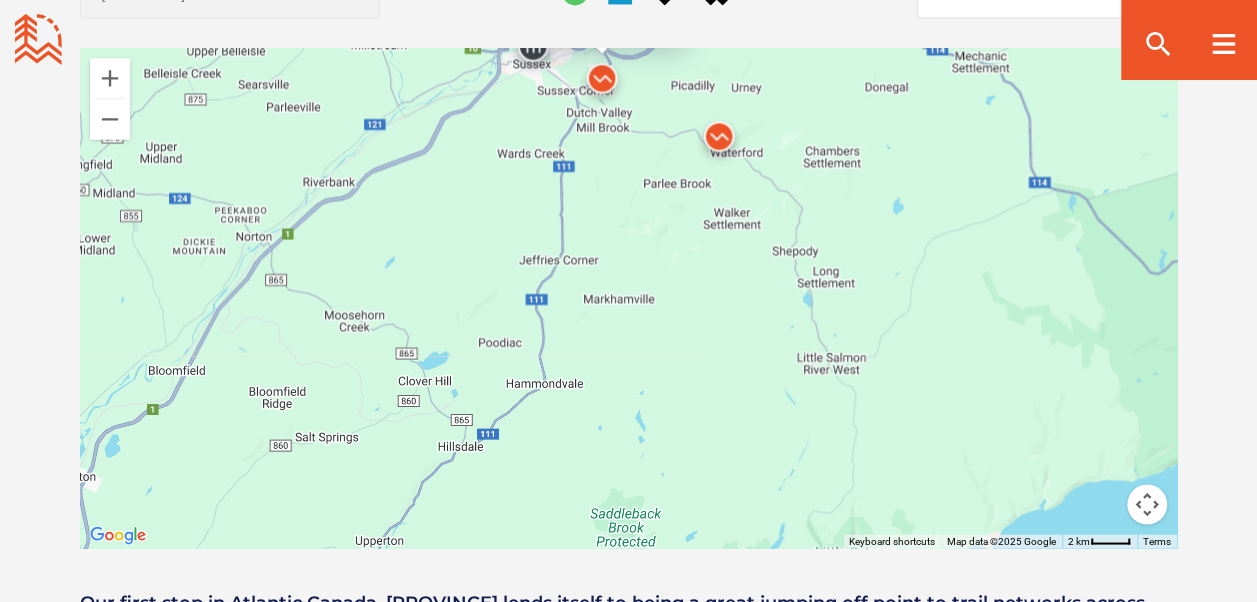 drag, startPoint x: 584, startPoint y: 426, endPoint x: 578, endPoint y: 206, distance: 220.0818 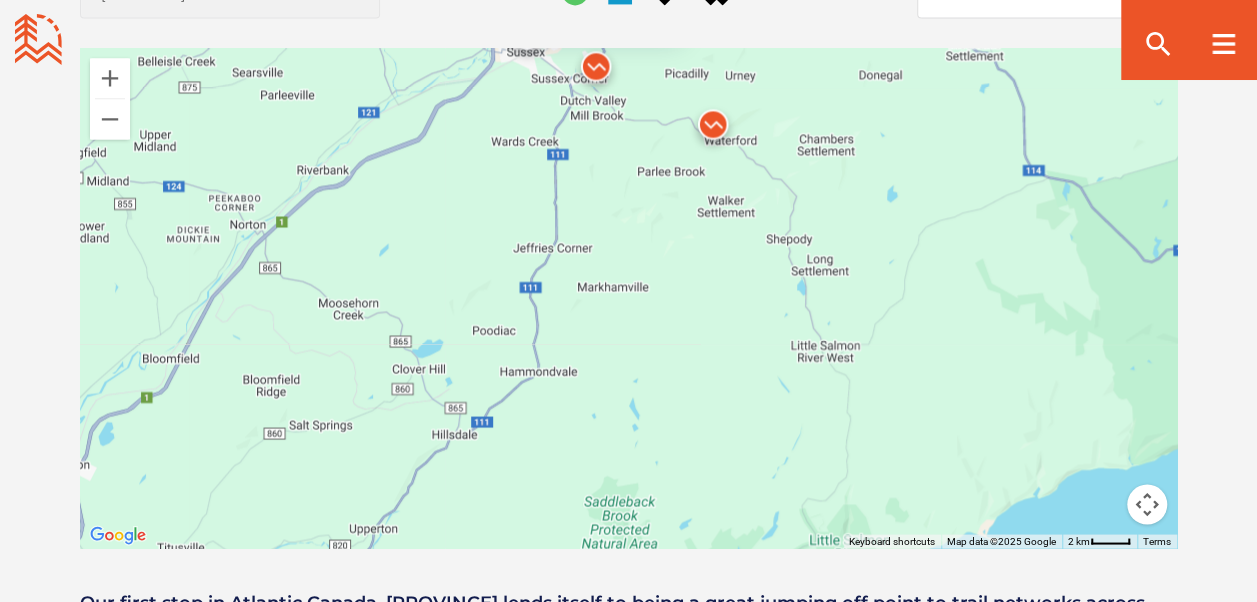 click at bounding box center [713, 129] 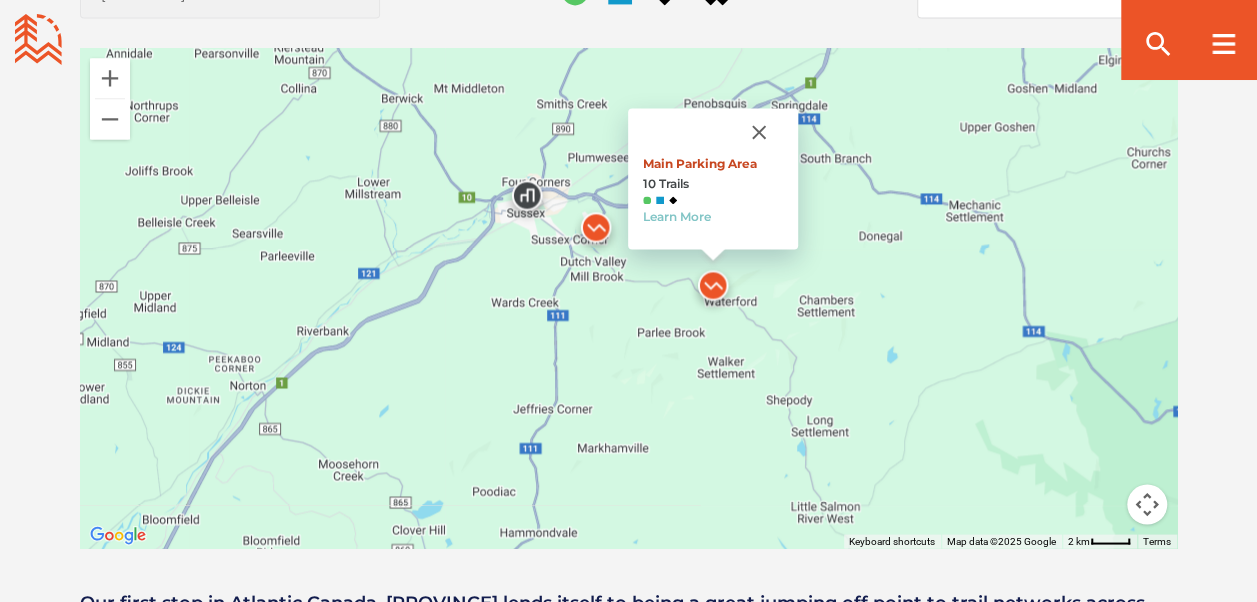 click on "Main Parking Area" at bounding box center [700, 163] 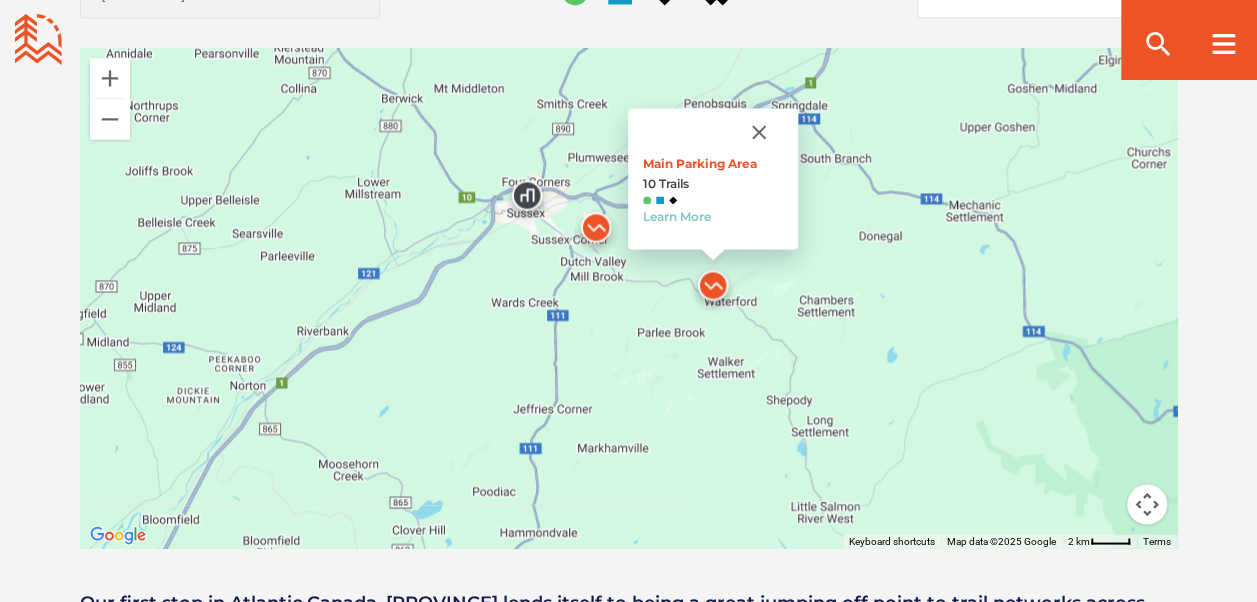 click on "Main Parking Area 10 Trails Learn More" at bounding box center [628, 298] 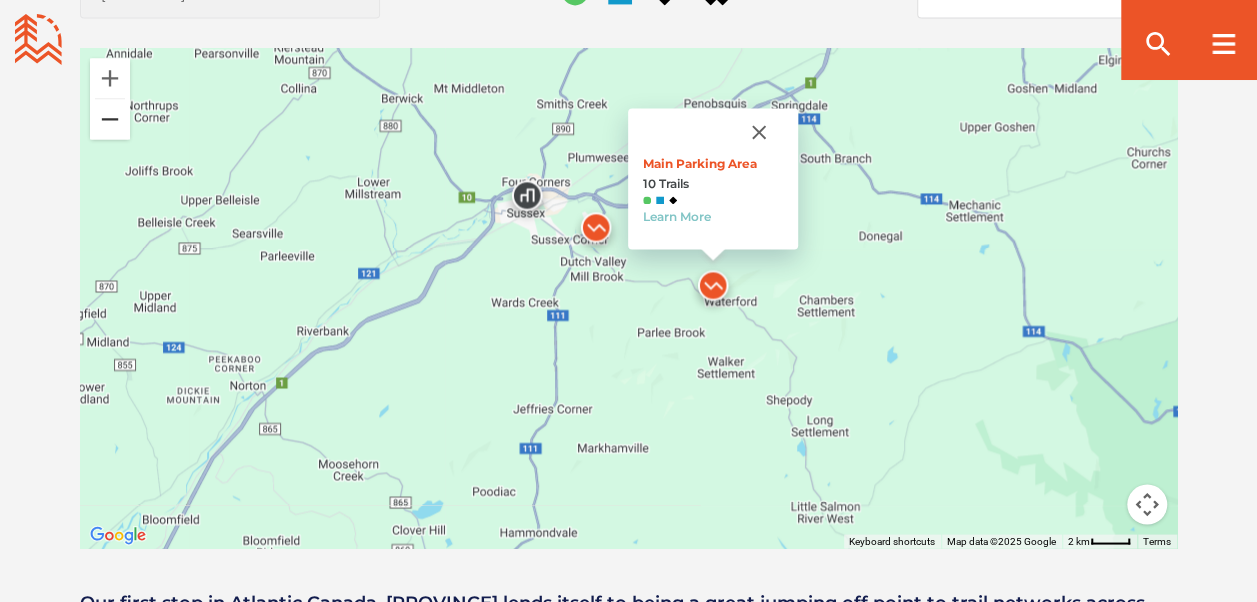 click at bounding box center [110, 119] 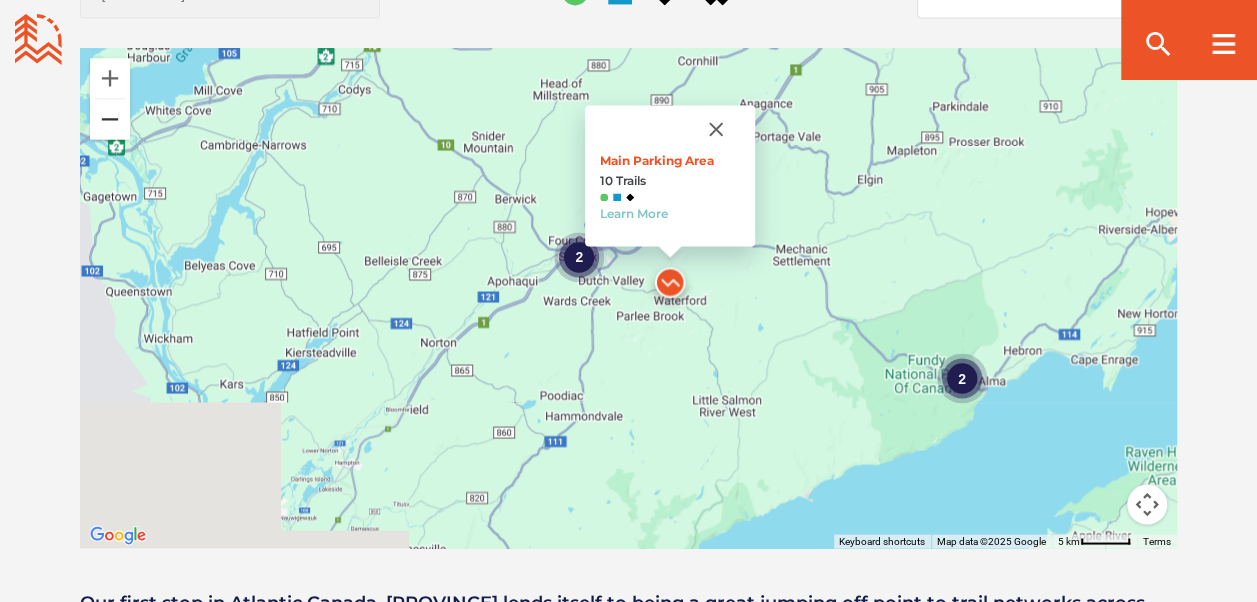 click at bounding box center (110, 119) 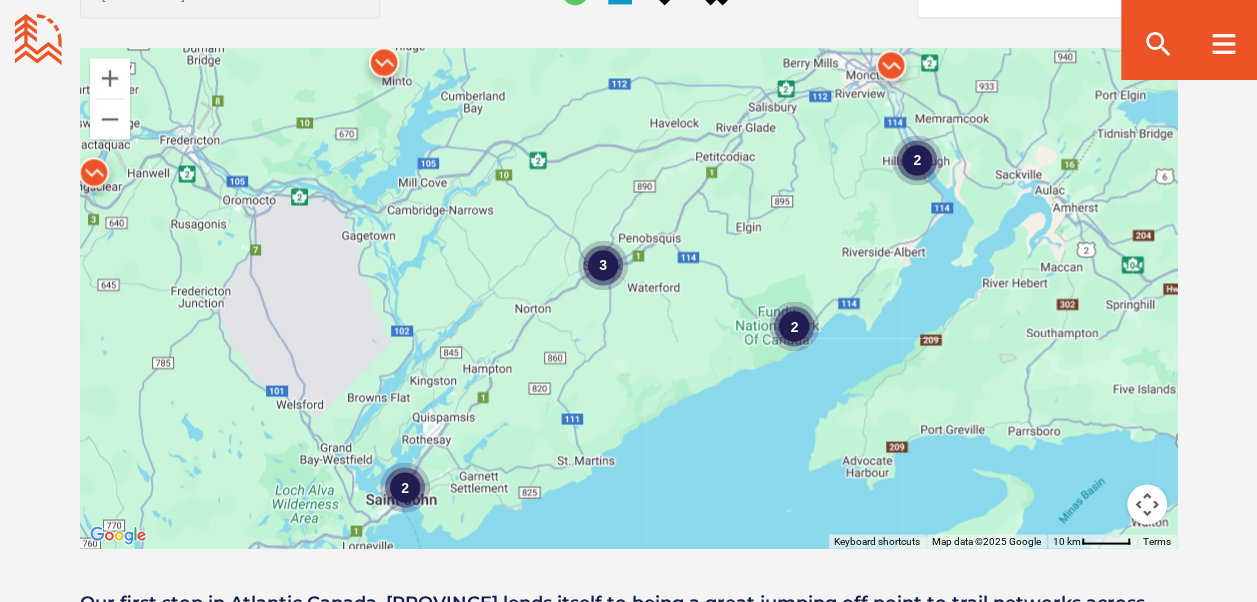 drag, startPoint x: 546, startPoint y: 402, endPoint x: 506, endPoint y: 430, distance: 48.82622 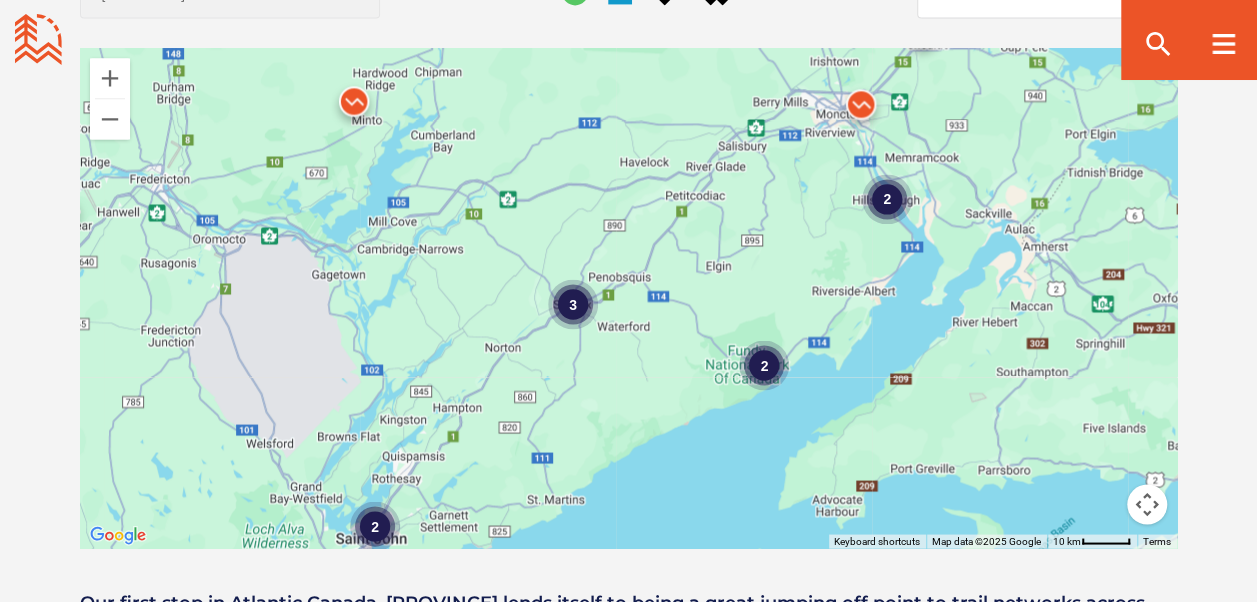click on "2" at bounding box center (887, 199) 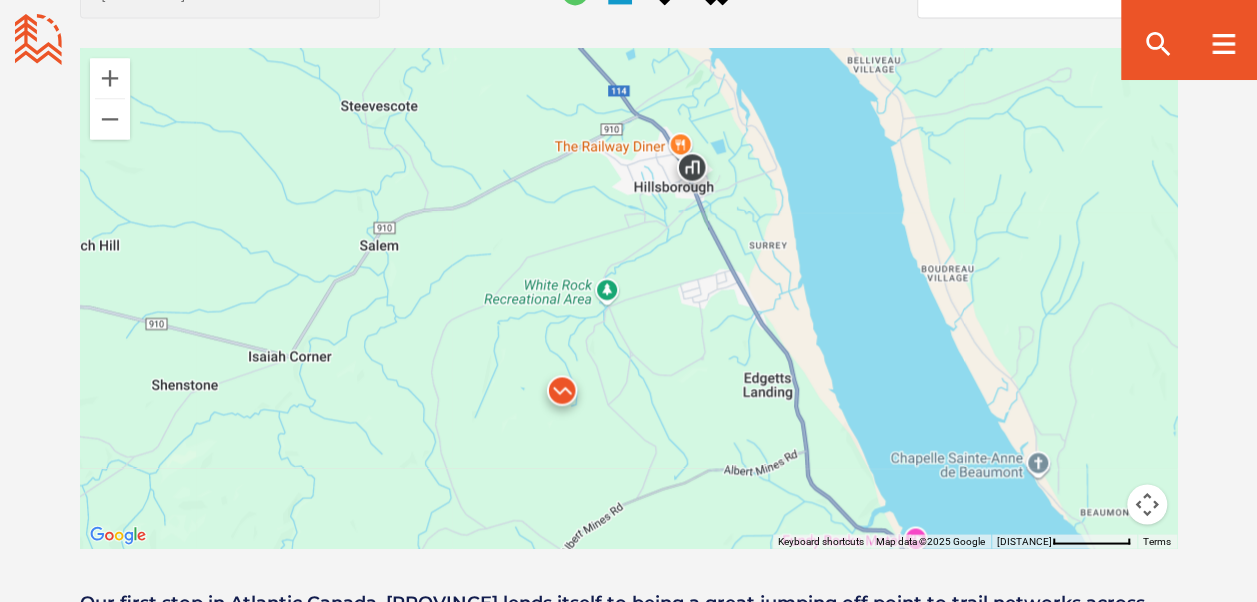 click at bounding box center [562, 395] 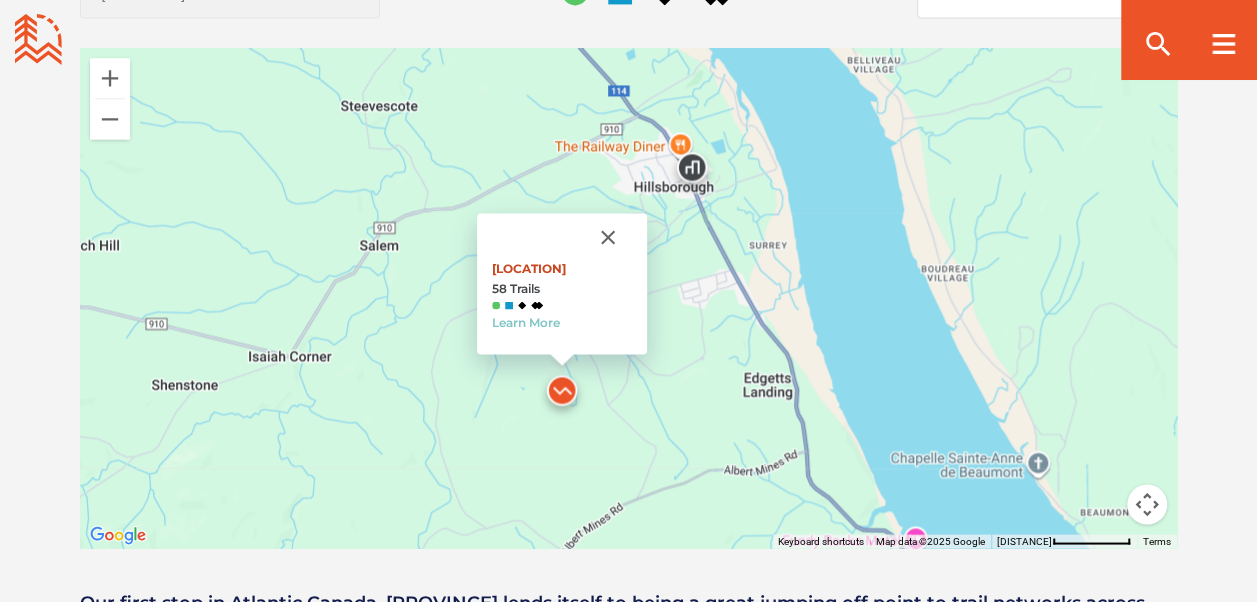click on "White Rock Recreation Area" at bounding box center (529, 268) 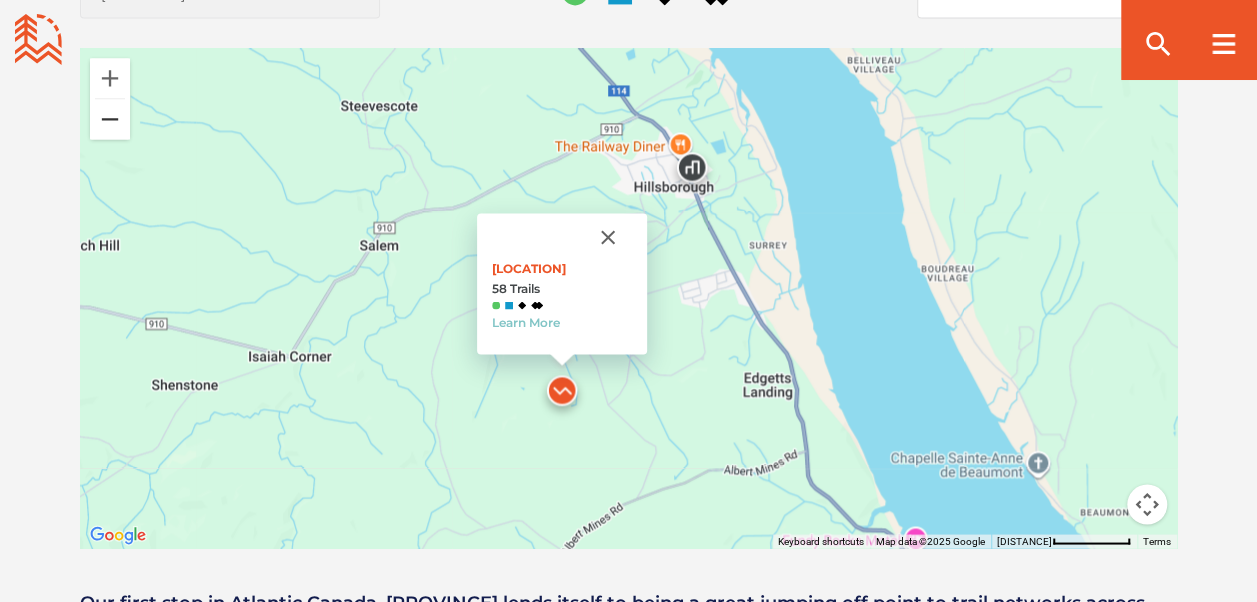 click at bounding box center [110, 119] 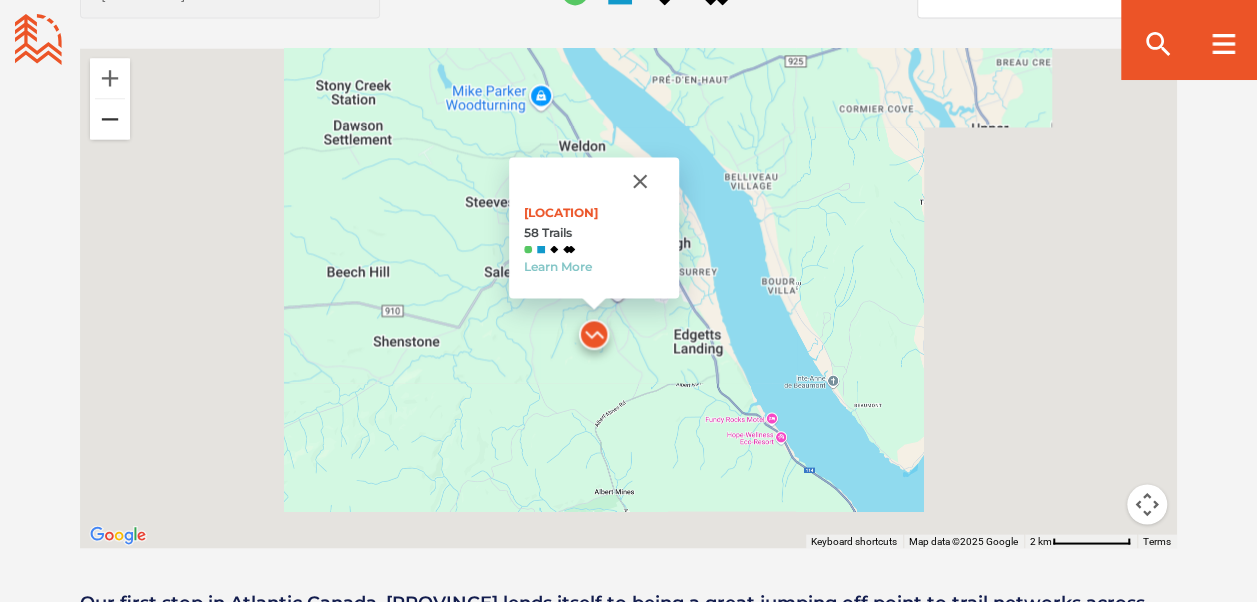 click at bounding box center [110, 119] 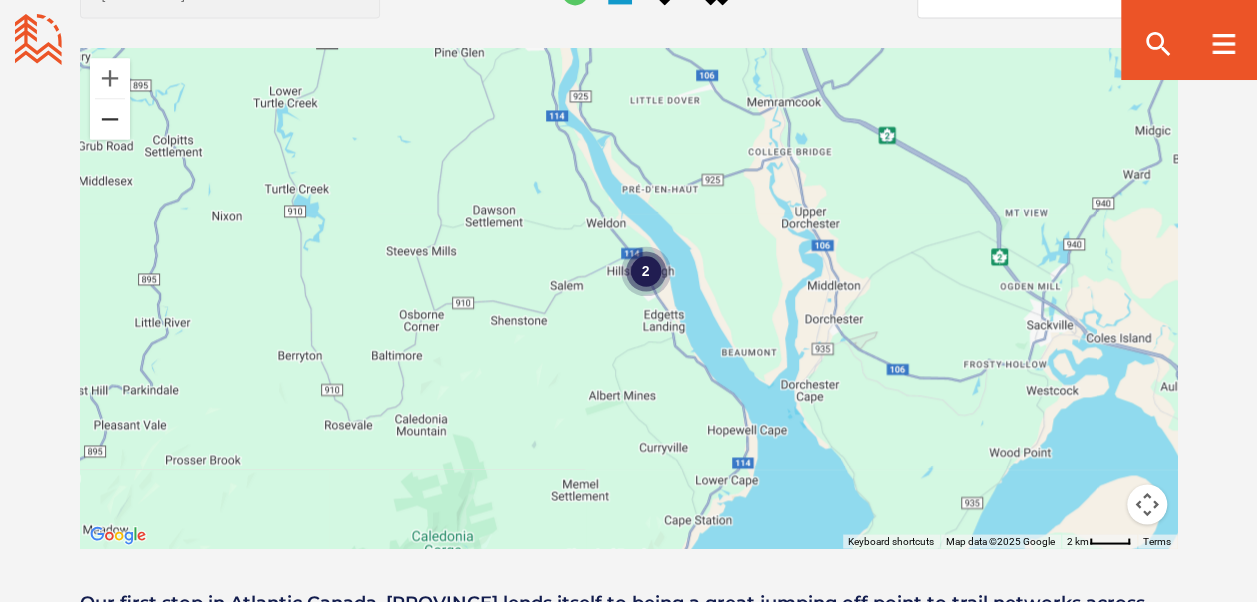 click at bounding box center (110, 119) 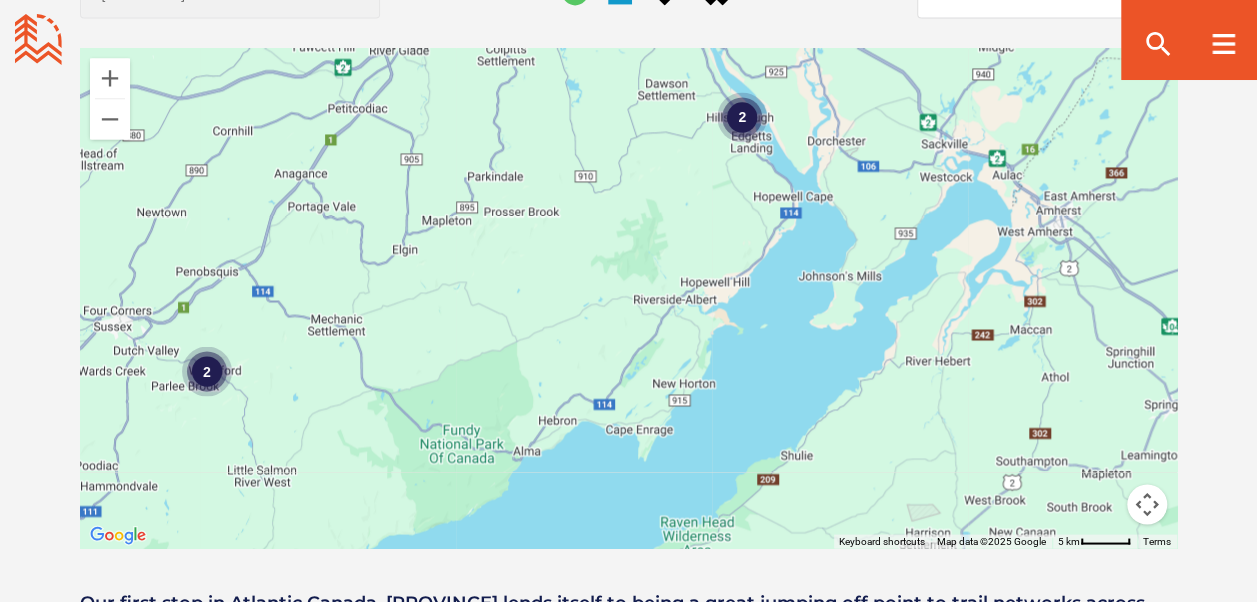 drag, startPoint x: 447, startPoint y: 392, endPoint x: 552, endPoint y: 221, distance: 200.6639 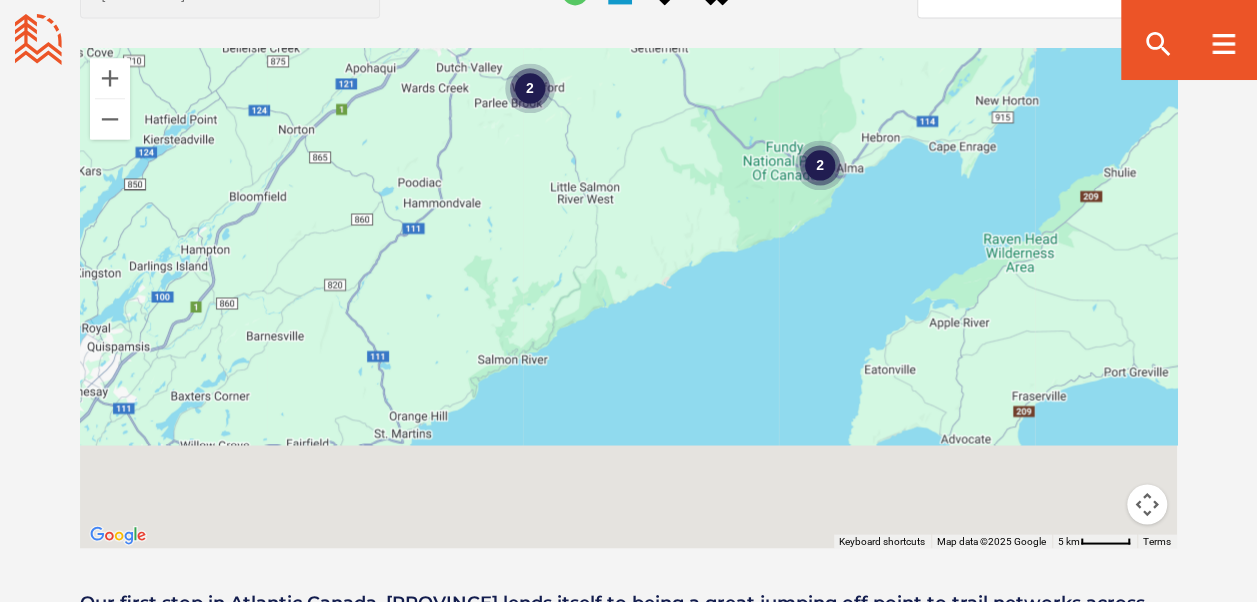 drag, startPoint x: 456, startPoint y: 294, endPoint x: 782, endPoint y: 12, distance: 431.04523 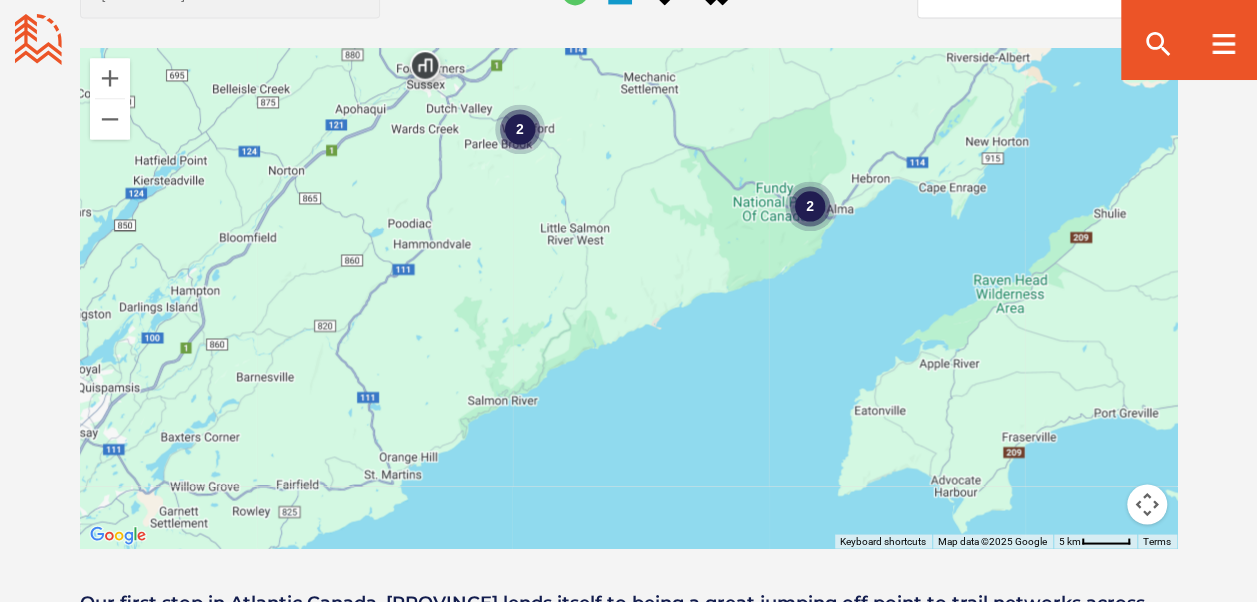 drag, startPoint x: 548, startPoint y: 355, endPoint x: 540, endPoint y: 387, distance: 32.984844 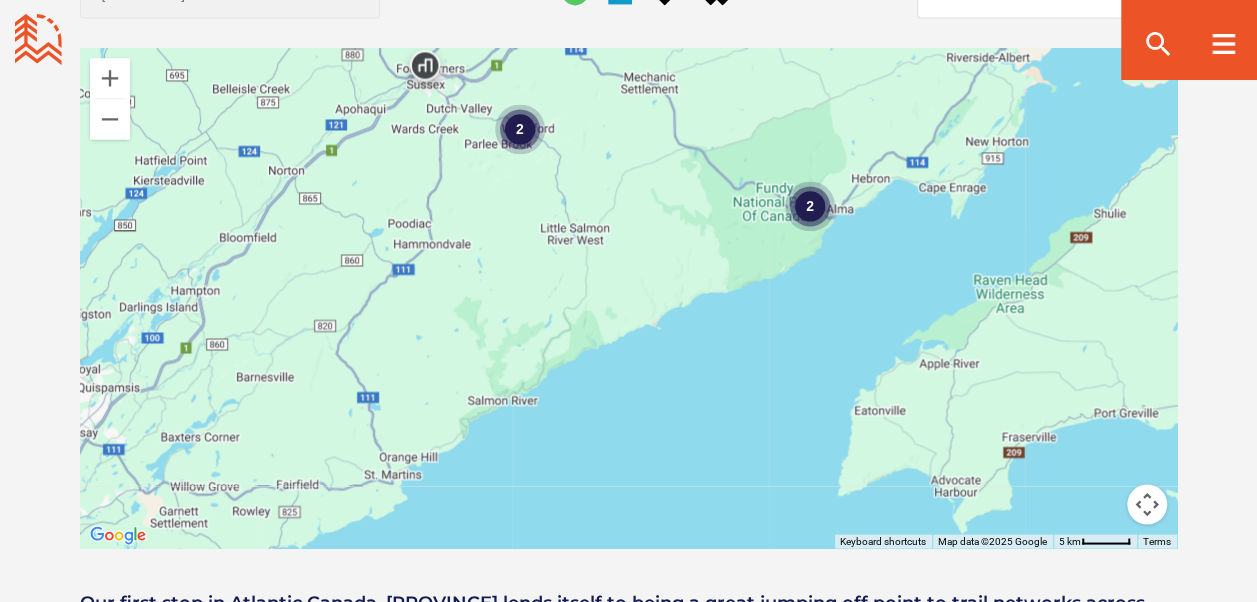 click on "2" at bounding box center [519, 129] 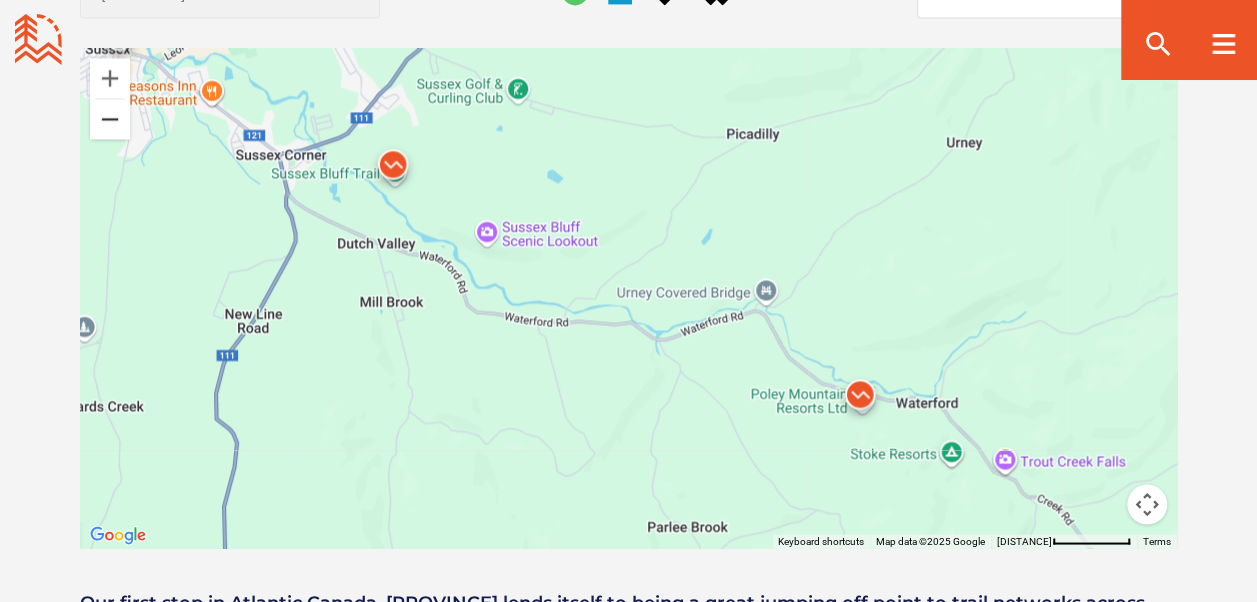 click at bounding box center [110, 119] 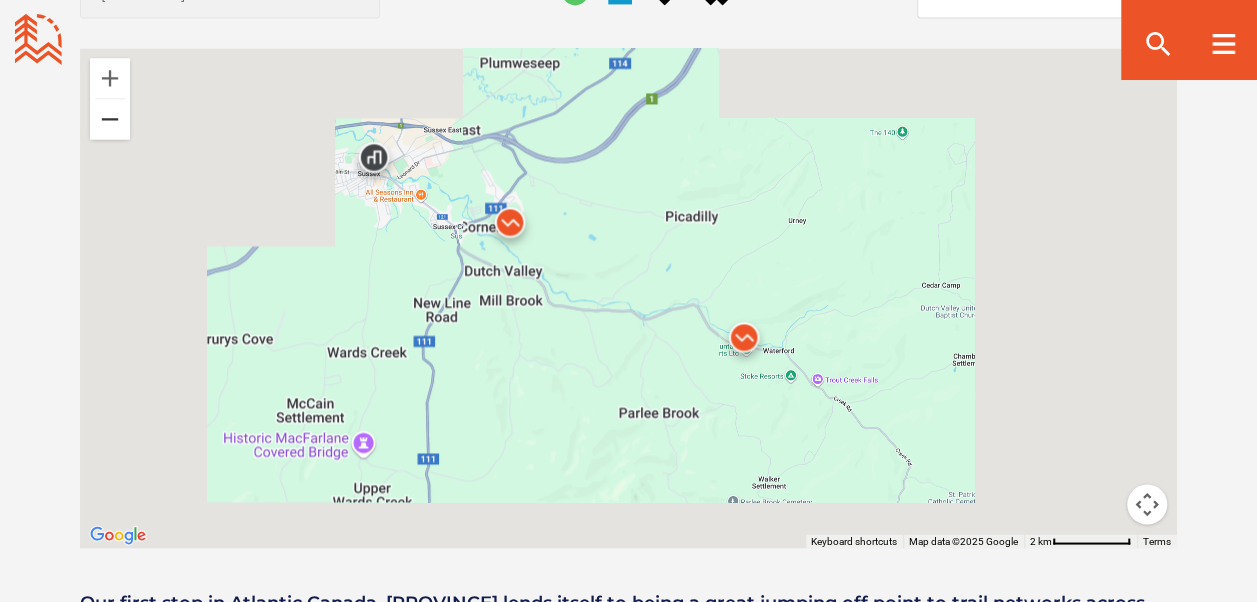 click at bounding box center [110, 119] 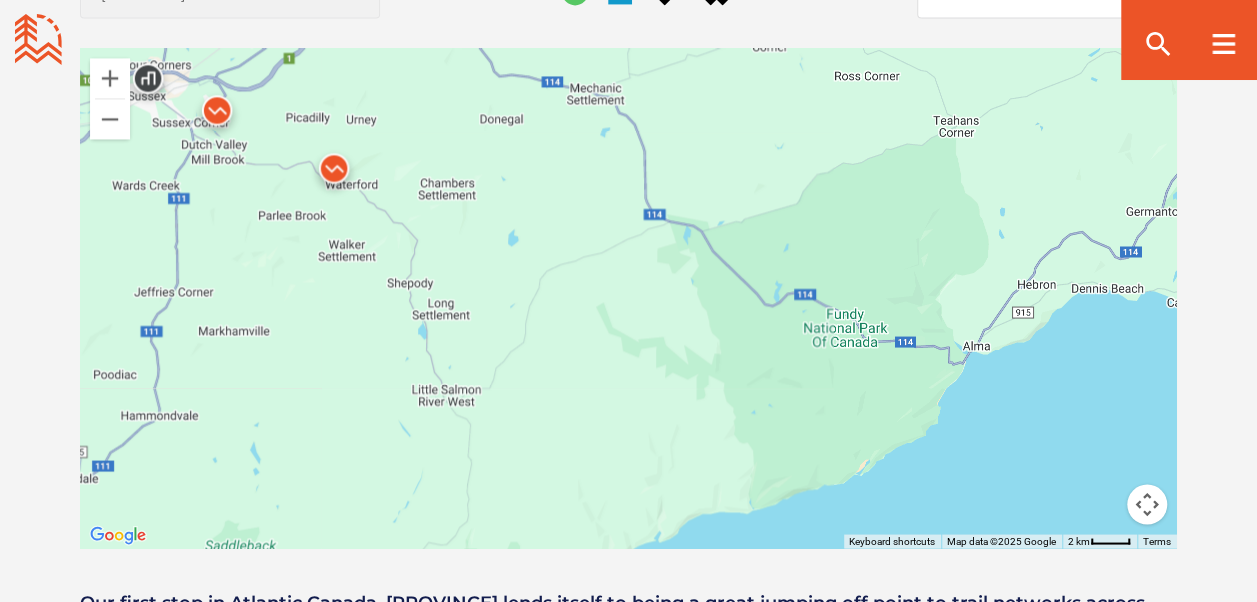 drag, startPoint x: 748, startPoint y: 262, endPoint x: 376, endPoint y: 119, distance: 398.53857 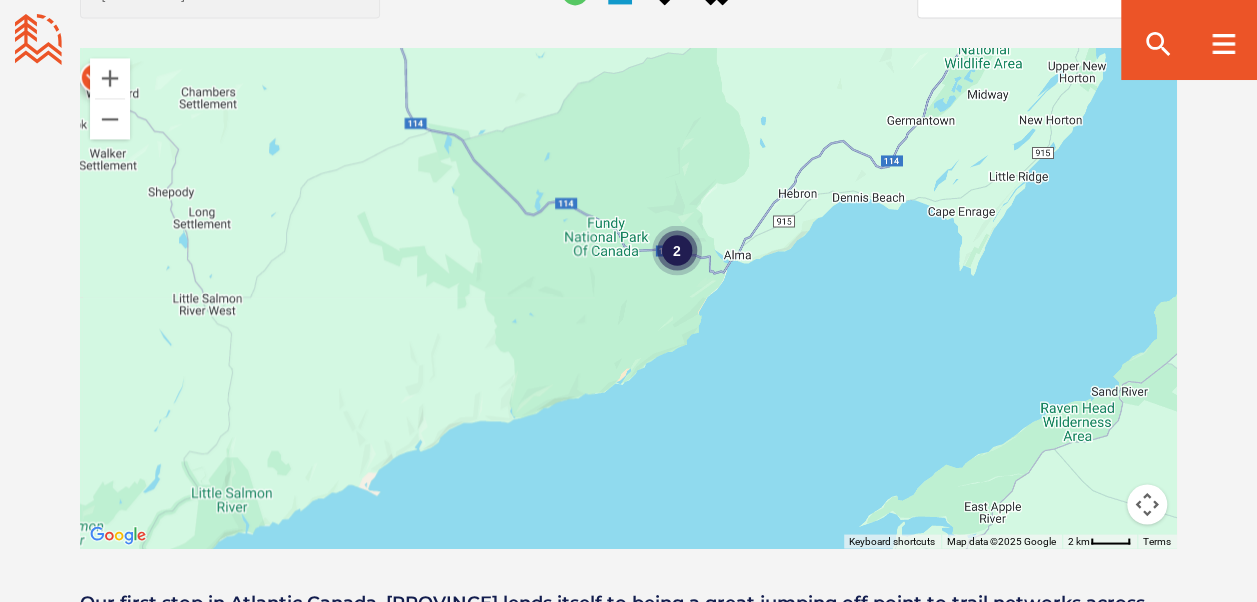 drag, startPoint x: 834, startPoint y: 344, endPoint x: 601, endPoint y: 254, distance: 249.77791 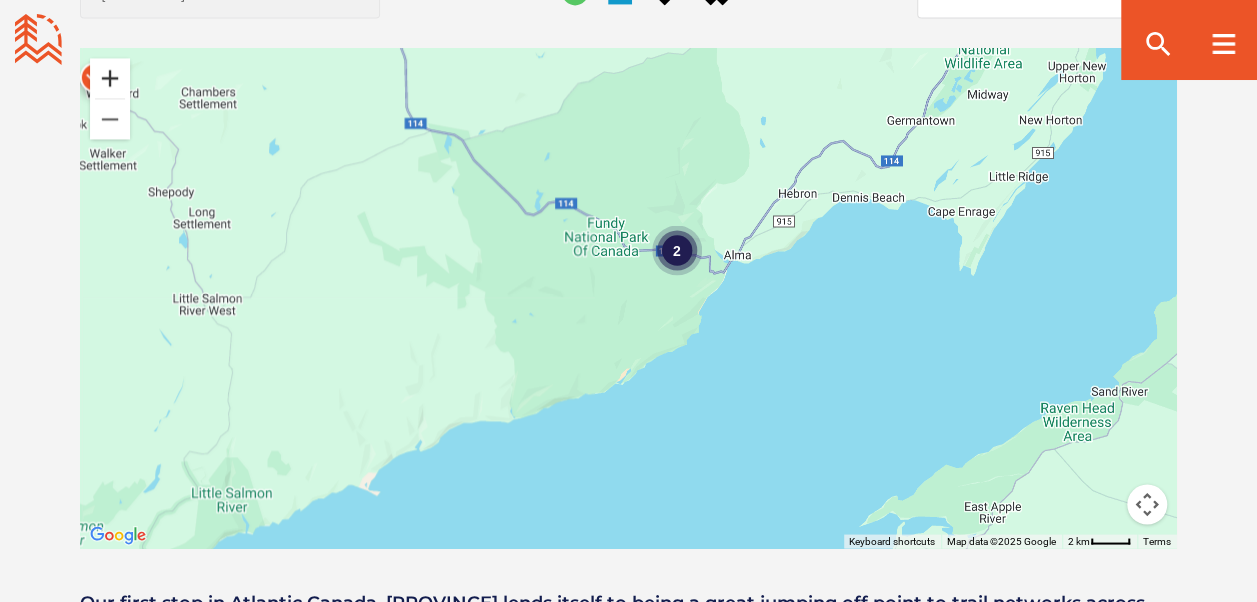 click at bounding box center [110, 78] 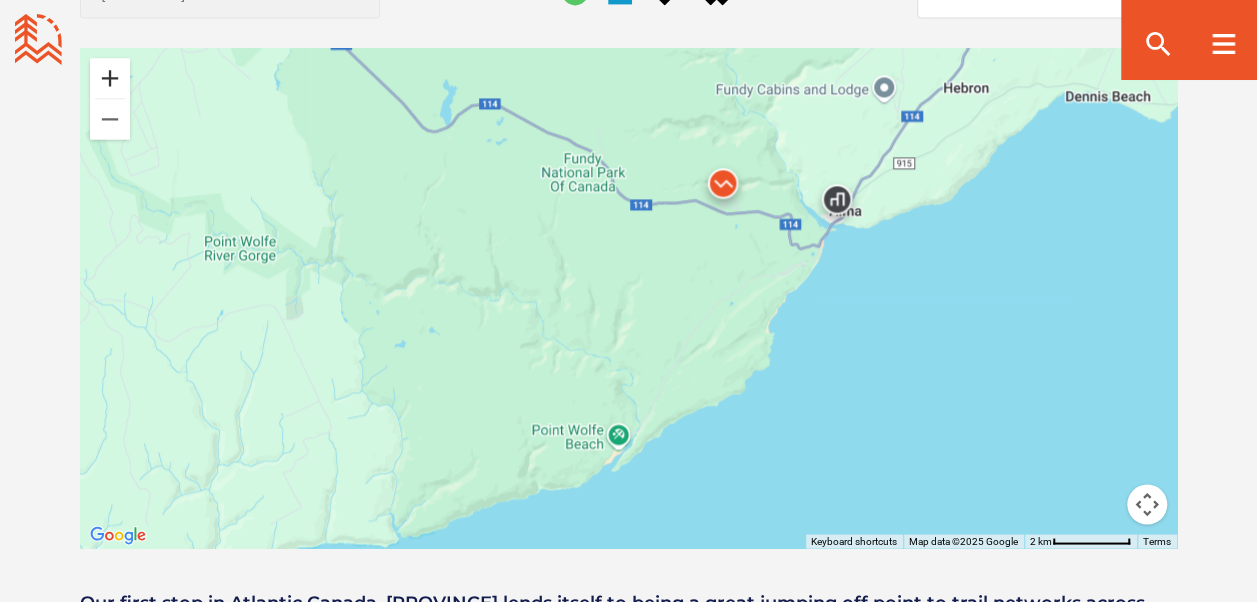 click at bounding box center [110, 78] 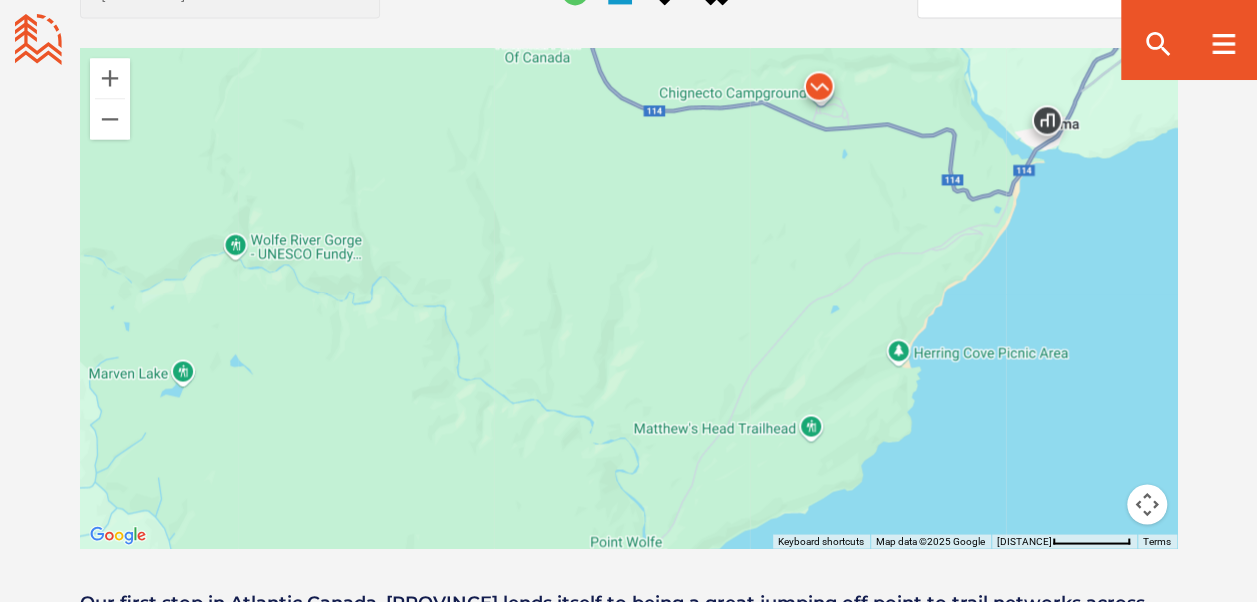click at bounding box center (819, 91) 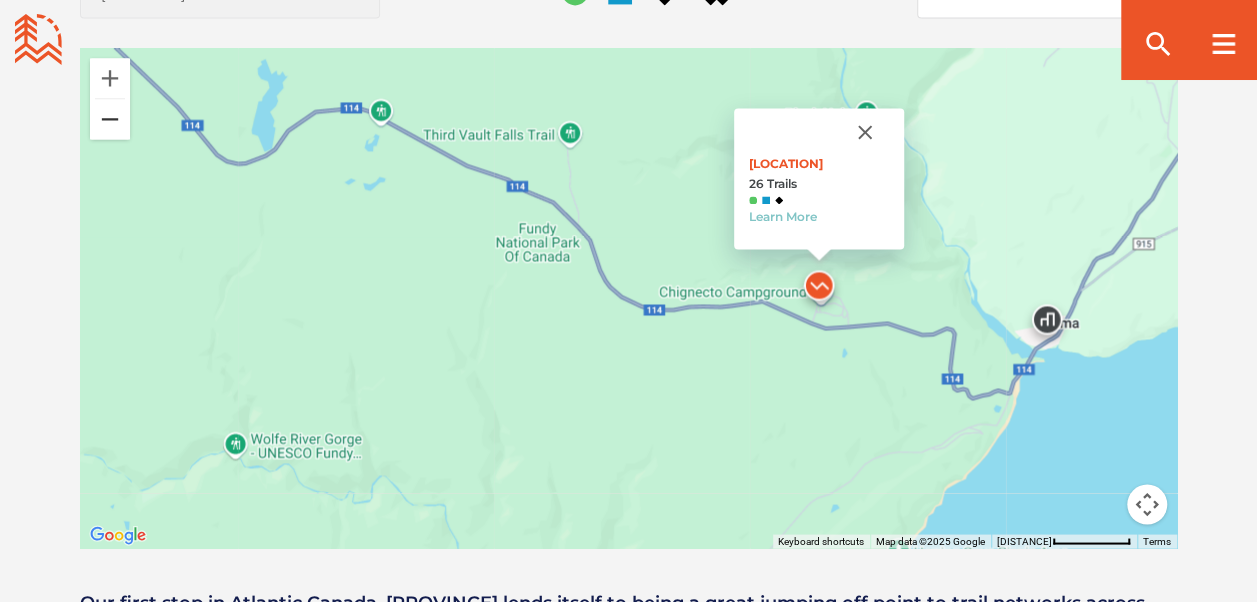 click at bounding box center [110, 119] 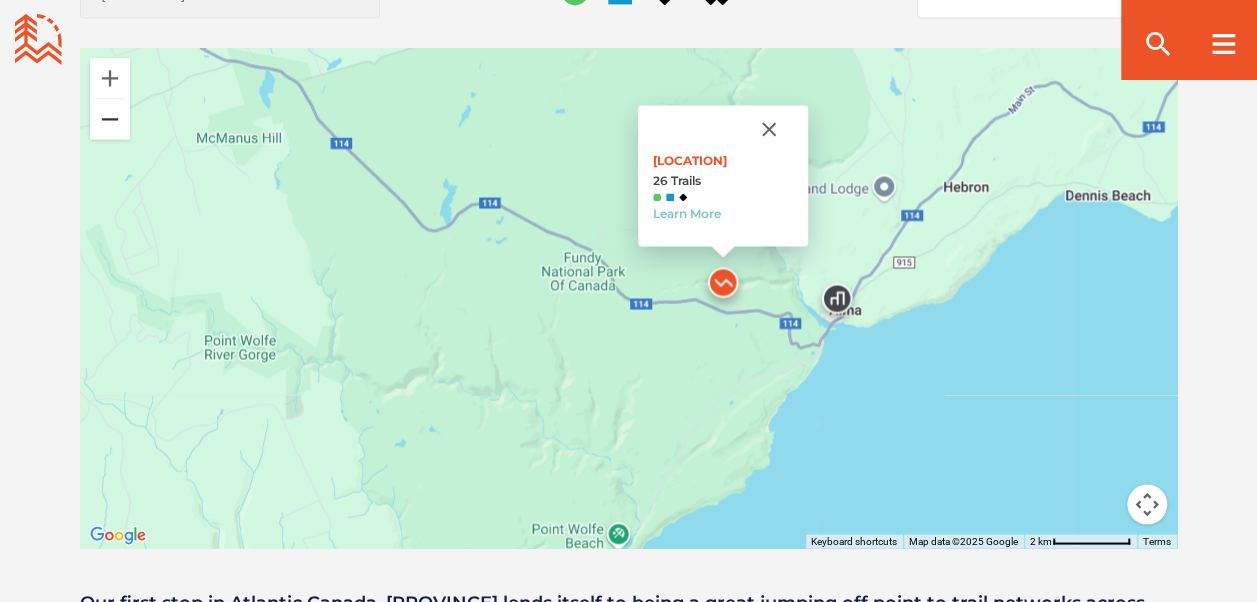 click at bounding box center (110, 119) 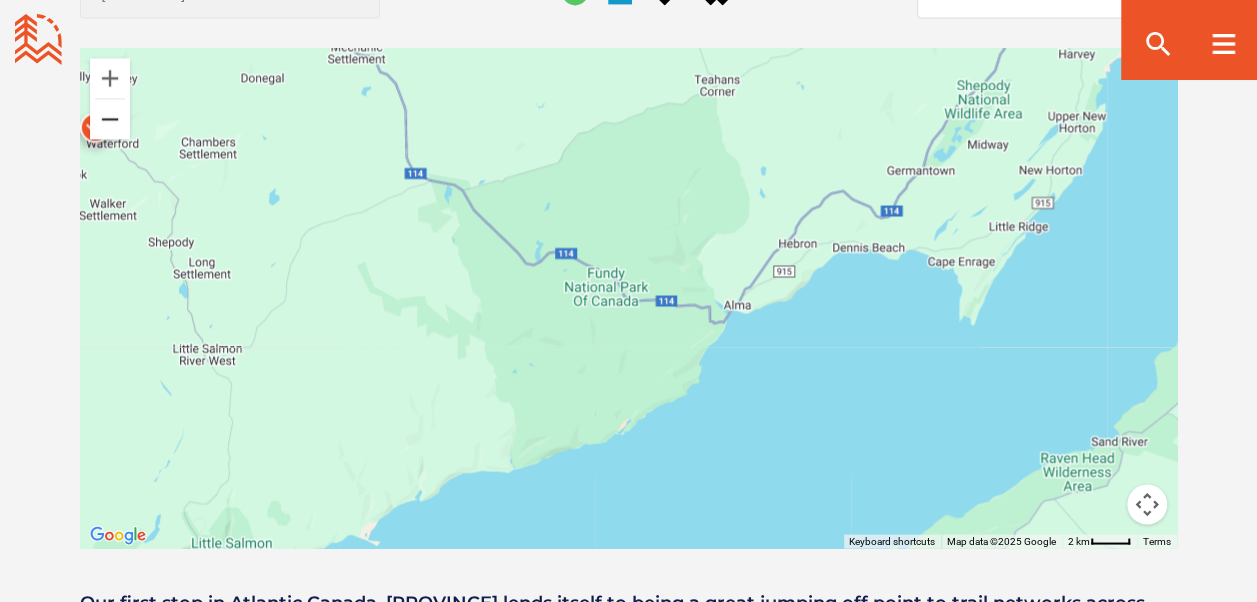 click at bounding box center [110, 119] 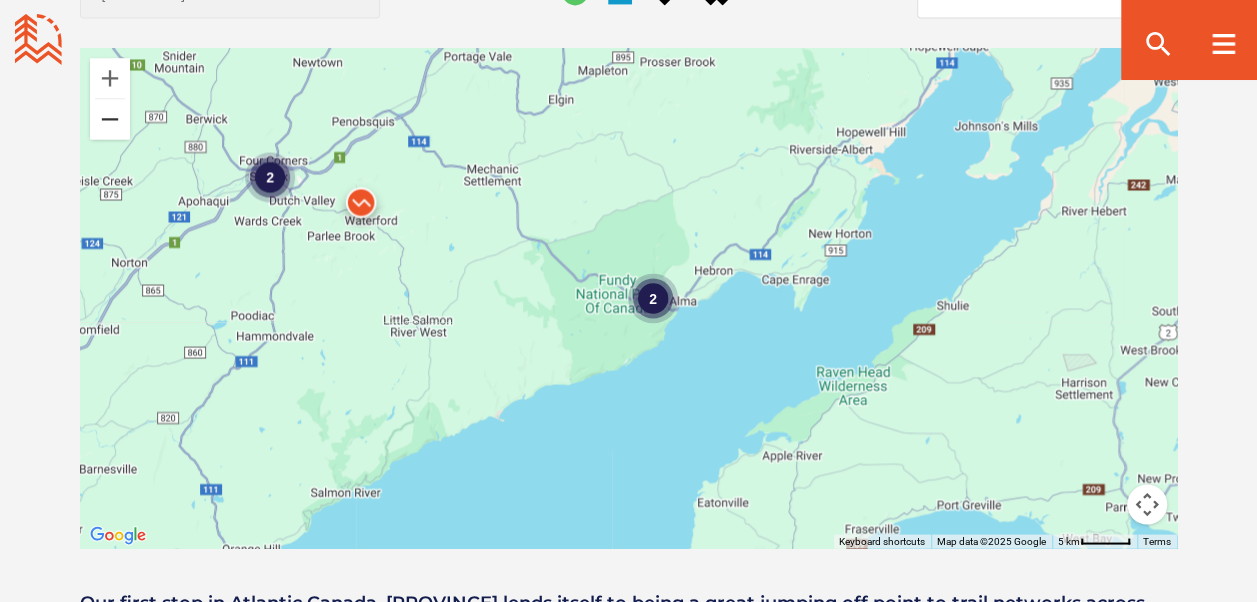 click at bounding box center (110, 119) 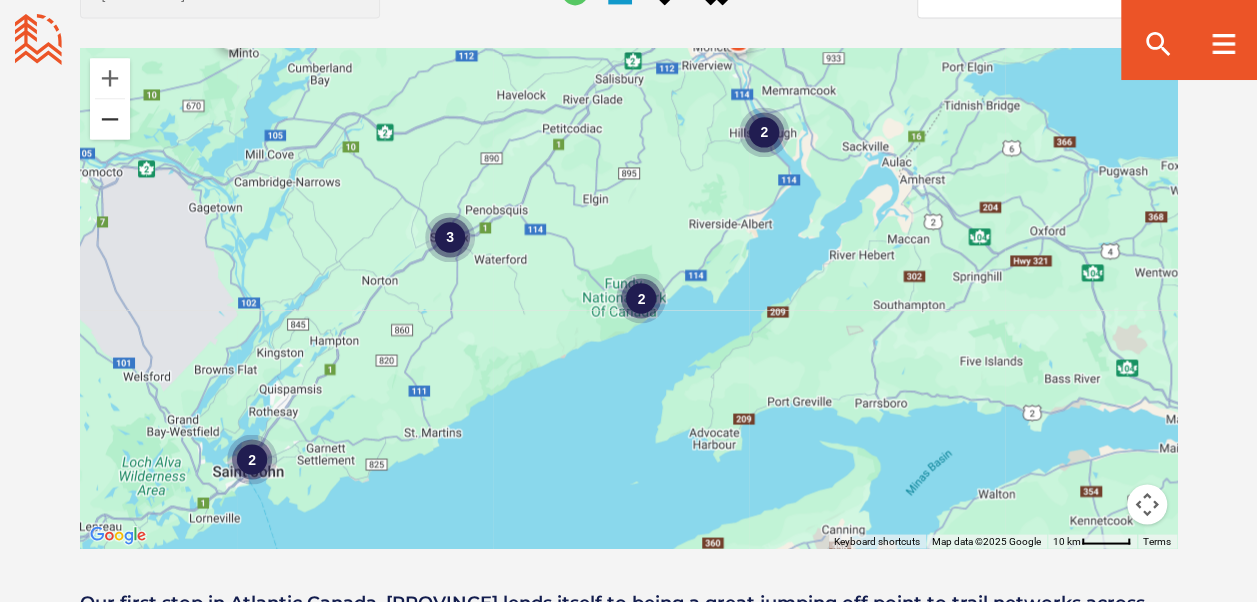 click at bounding box center [110, 119] 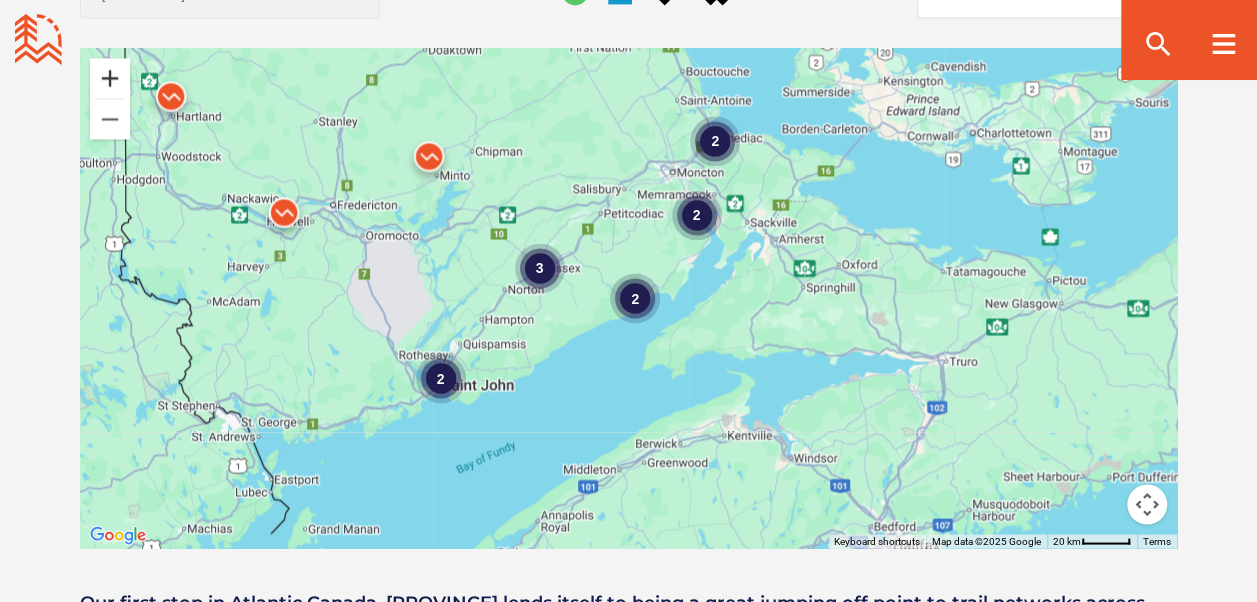click at bounding box center (110, 78) 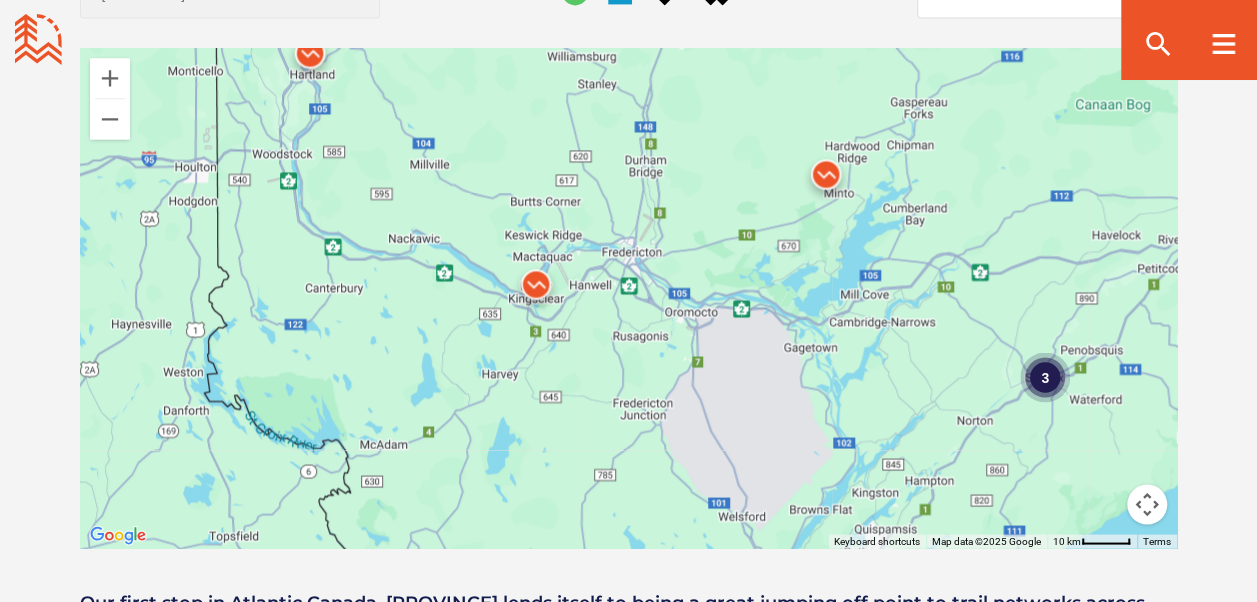 drag, startPoint x: 287, startPoint y: 318, endPoint x: 905, endPoint y: 493, distance: 642.2998 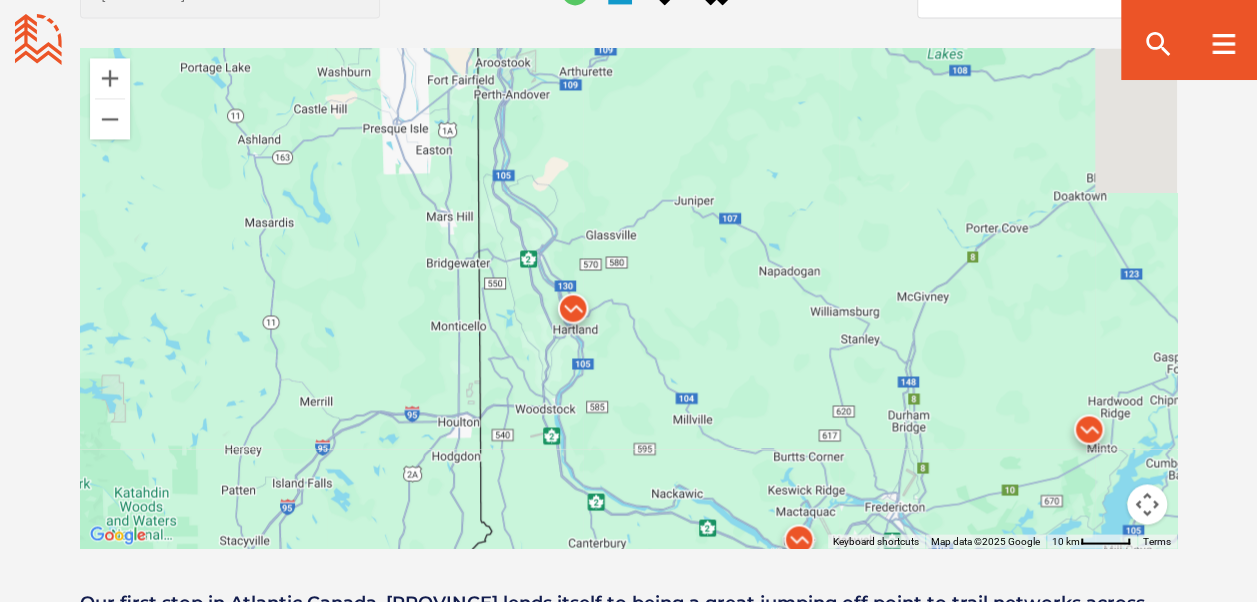 drag, startPoint x: 461, startPoint y: 208, endPoint x: 702, endPoint y: 422, distance: 322.29956 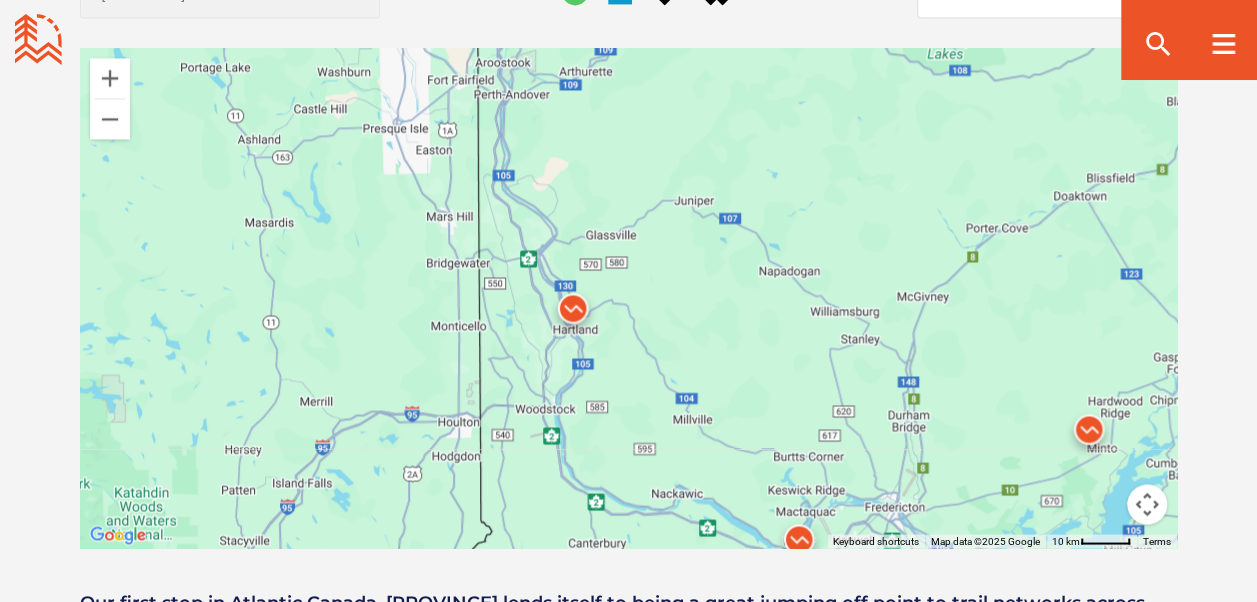 click at bounding box center (573, 313) 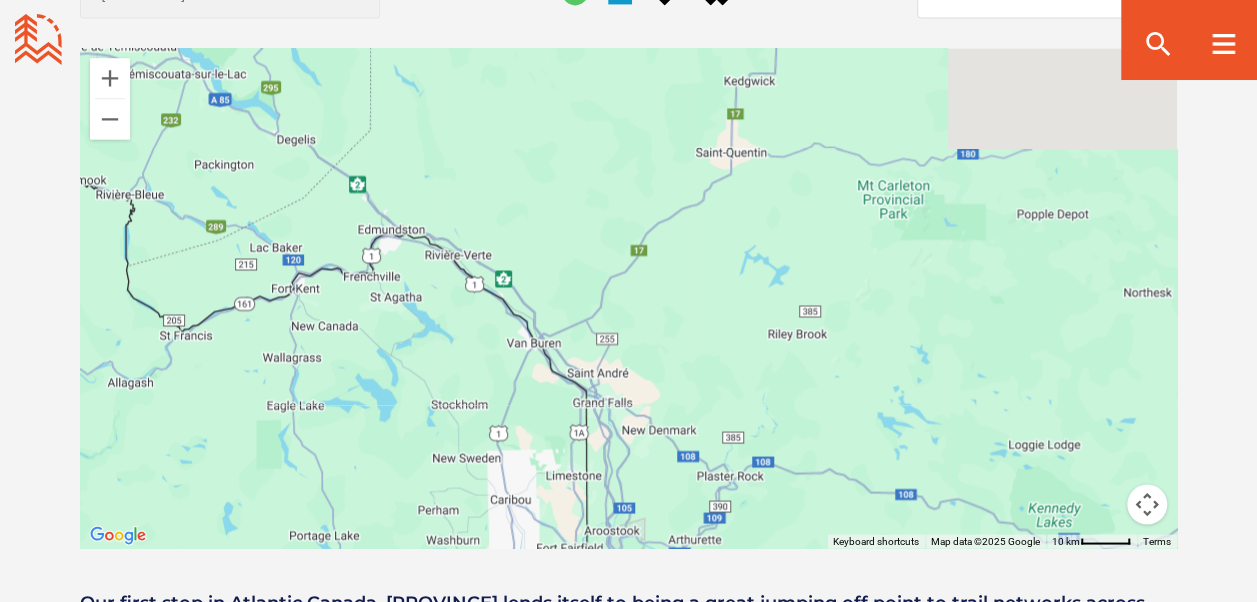 drag, startPoint x: 394, startPoint y: 245, endPoint x: 418, endPoint y: 598, distance: 353.8149 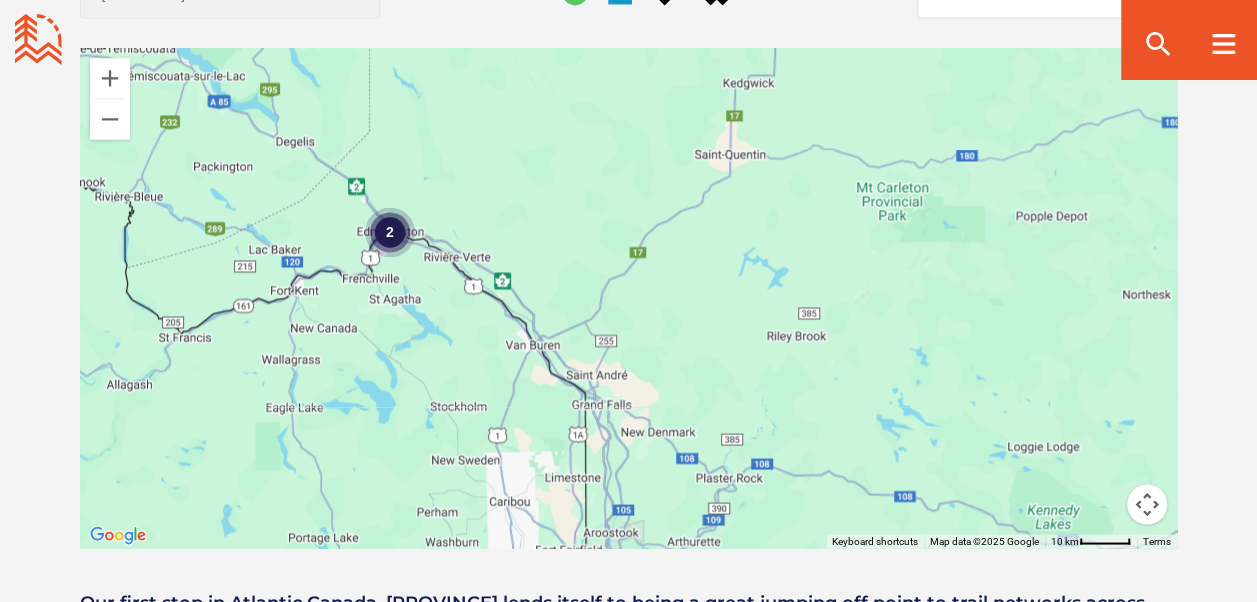 click on "2" at bounding box center (389, 232) 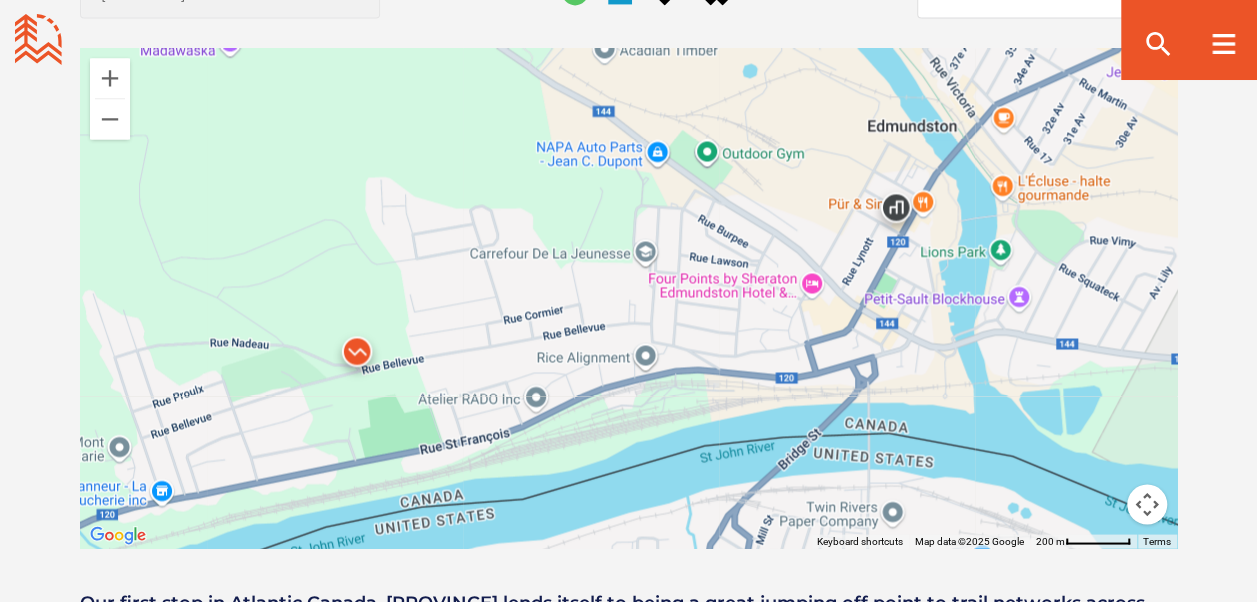 click at bounding box center (357, 356) 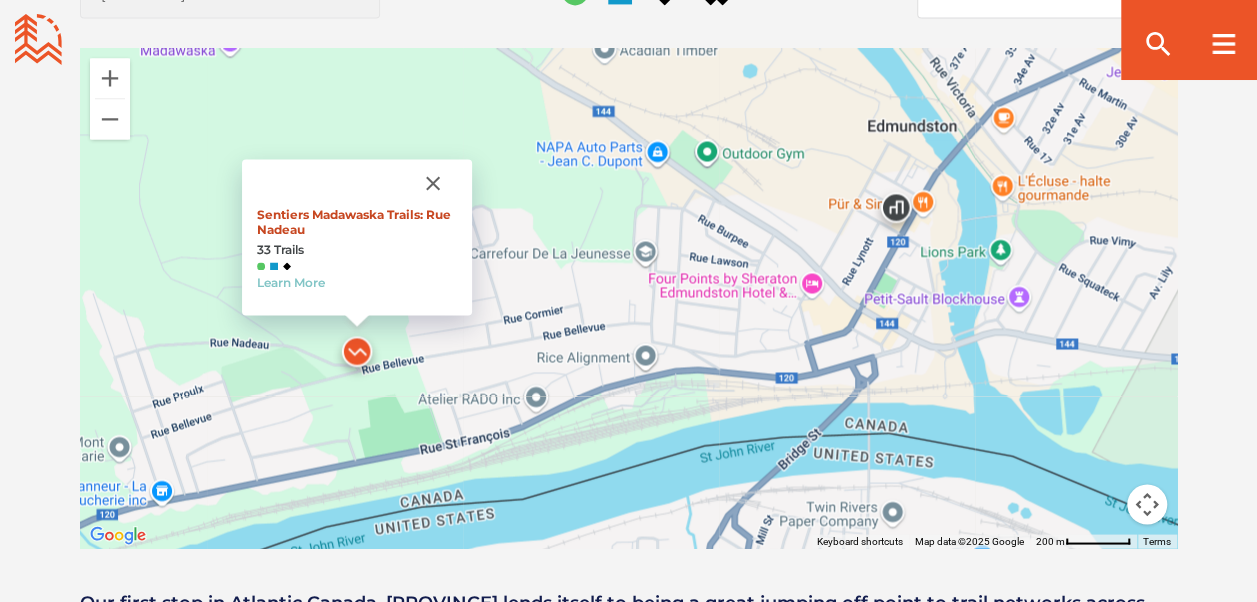 click on "Sentiers Madawaska Trails: Rue Nadeau" at bounding box center [354, 222] 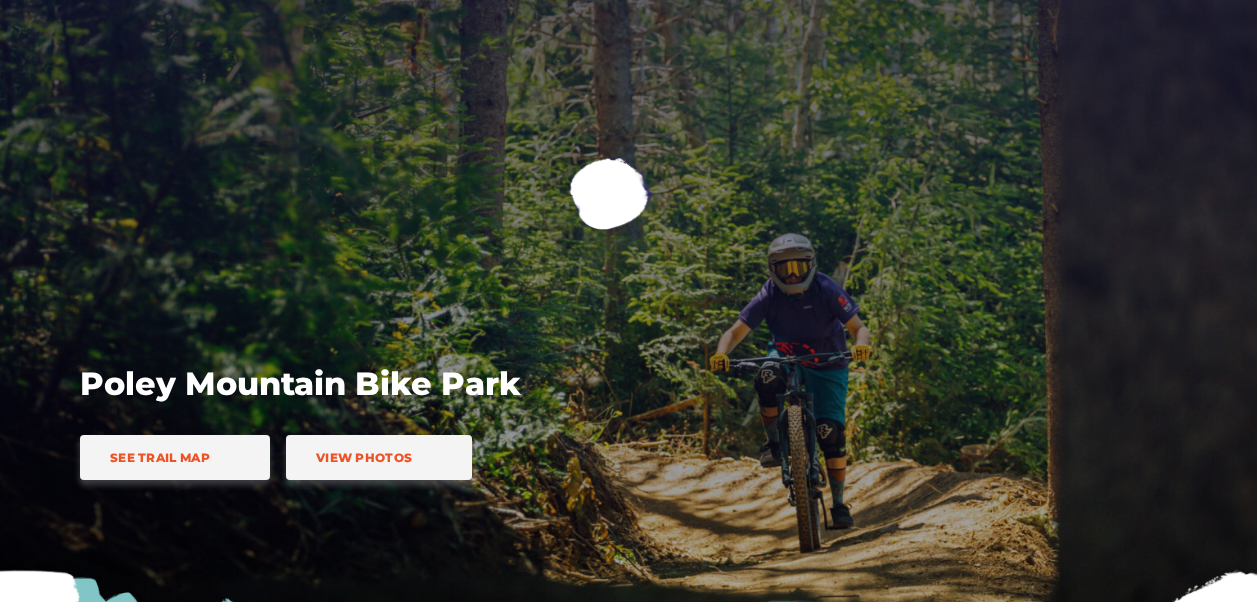scroll, scrollTop: 0, scrollLeft: 0, axis: both 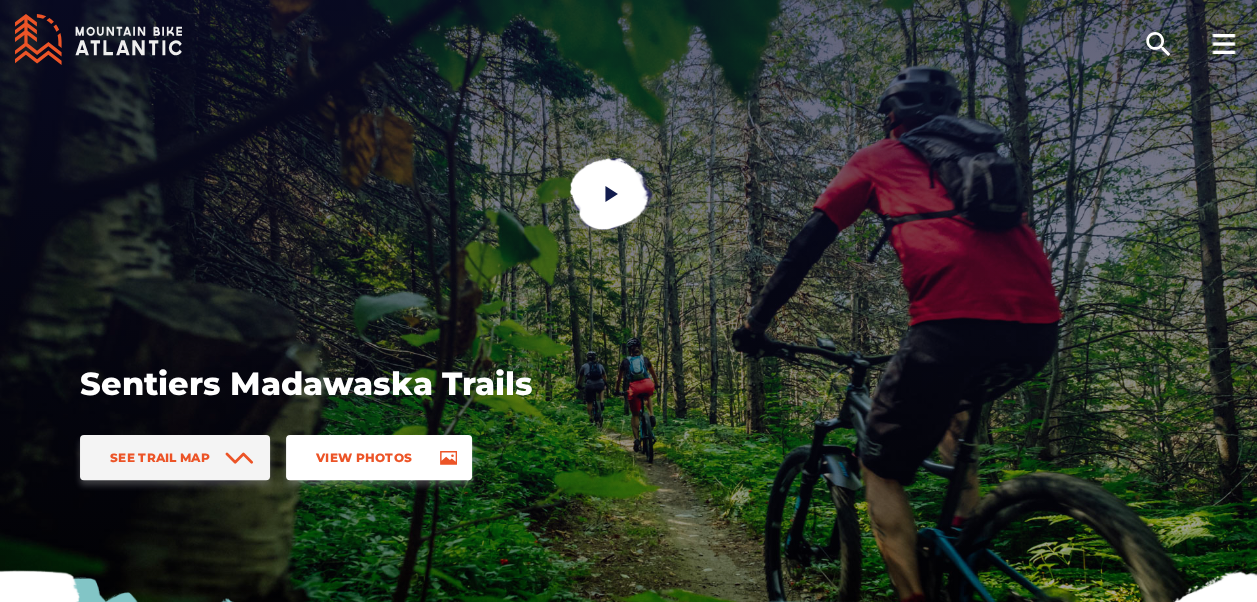 click on "View Photos" at bounding box center [379, 457] 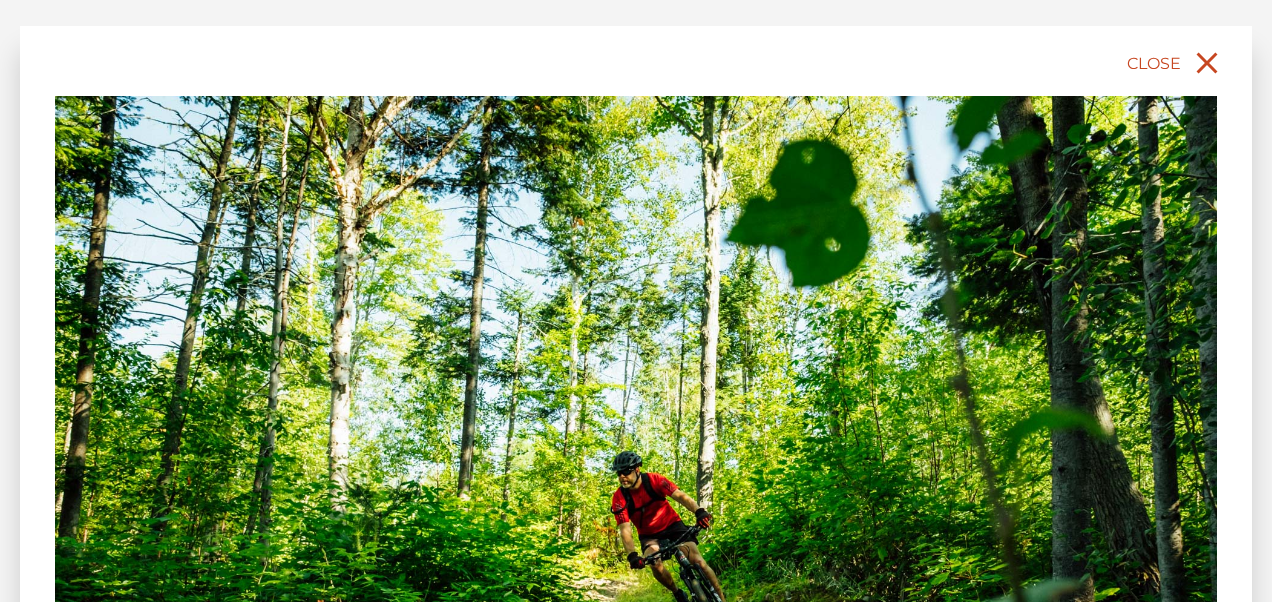 click 